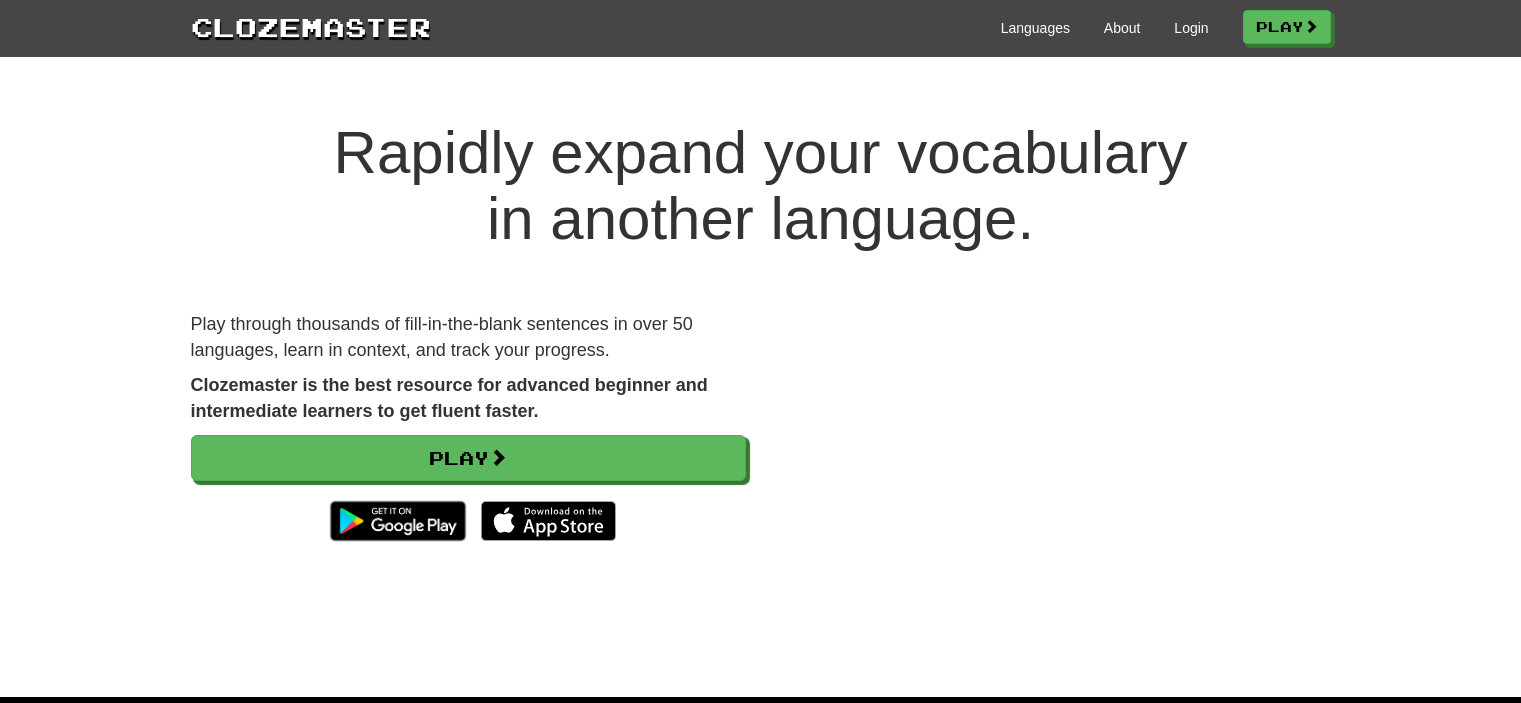 scroll, scrollTop: 0, scrollLeft: 0, axis: both 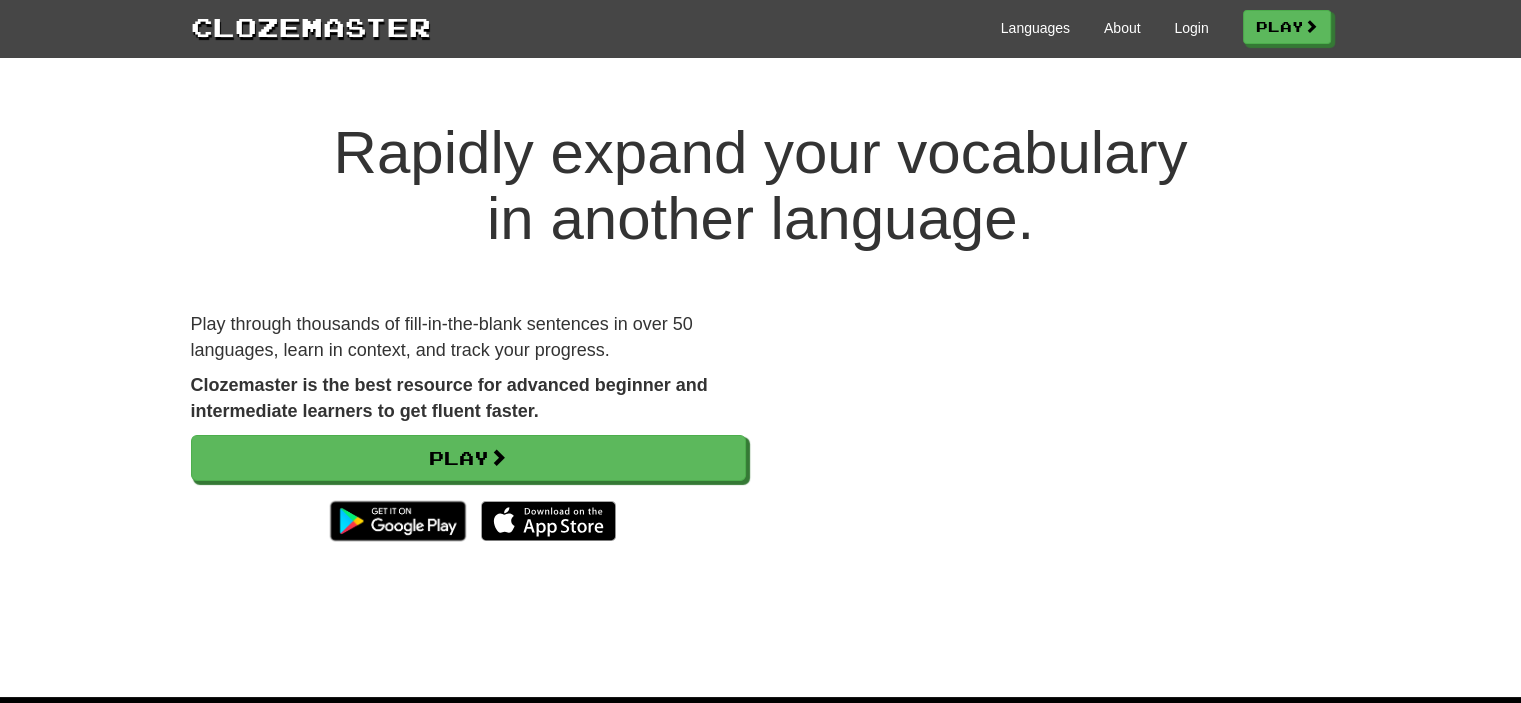click on "Languages
About
Login
Play" at bounding box center [881, 26] 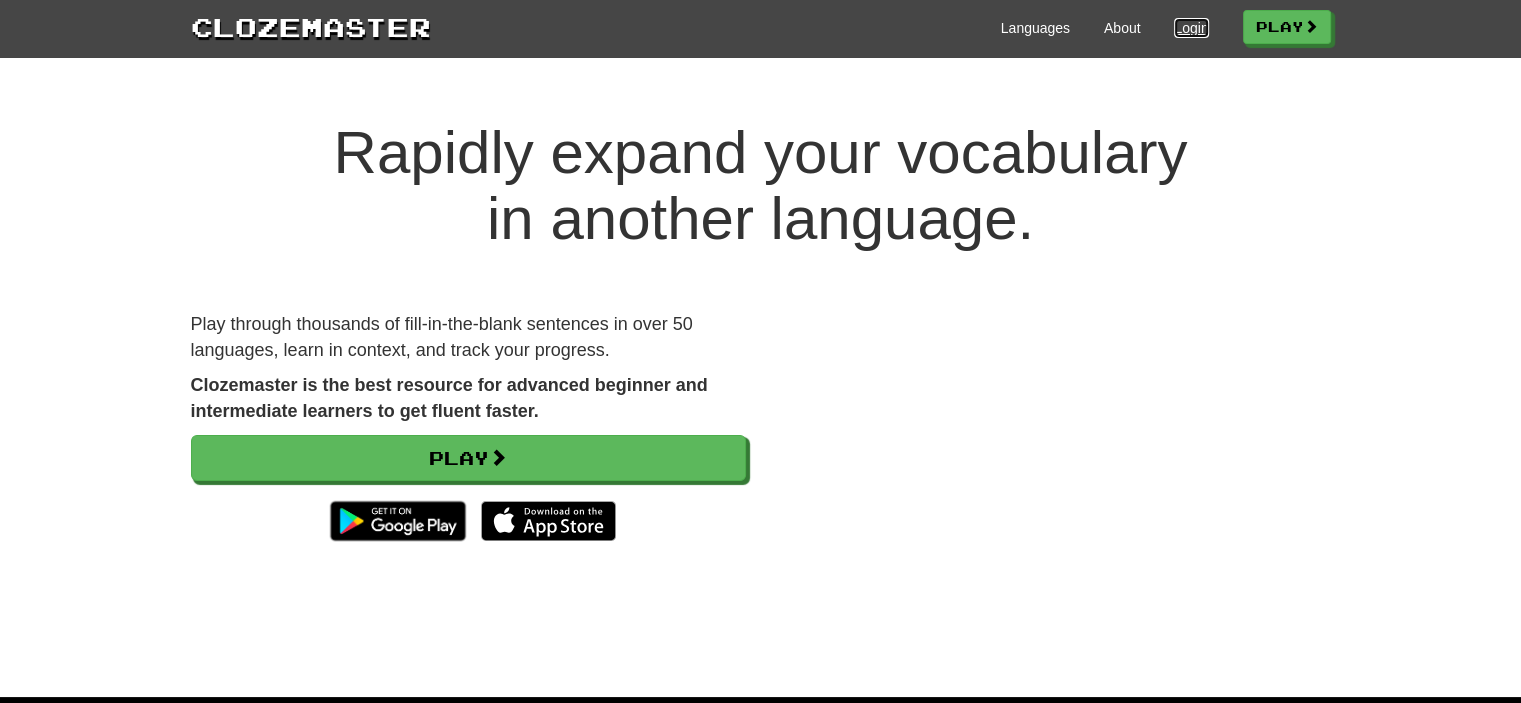 click on "Login" at bounding box center (1191, 28) 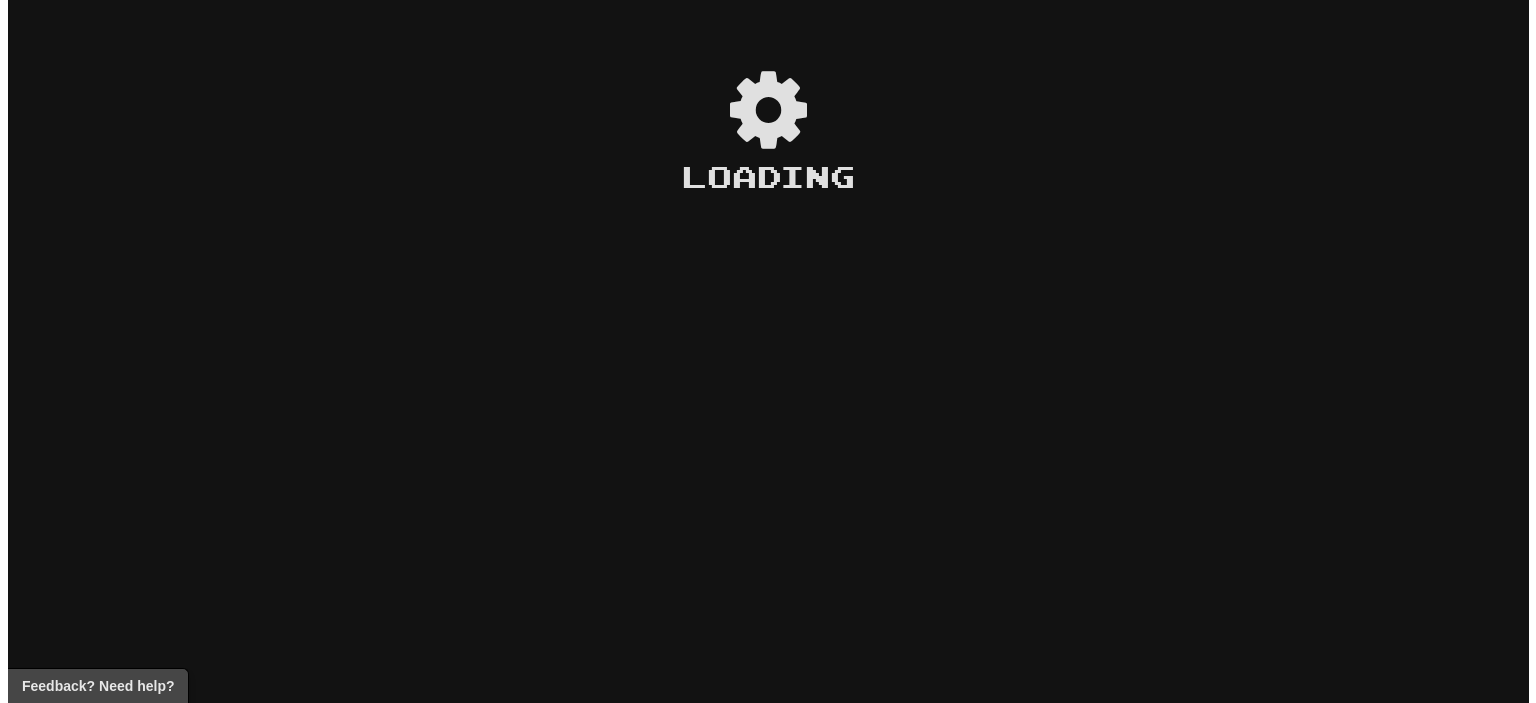 scroll, scrollTop: 0, scrollLeft: 0, axis: both 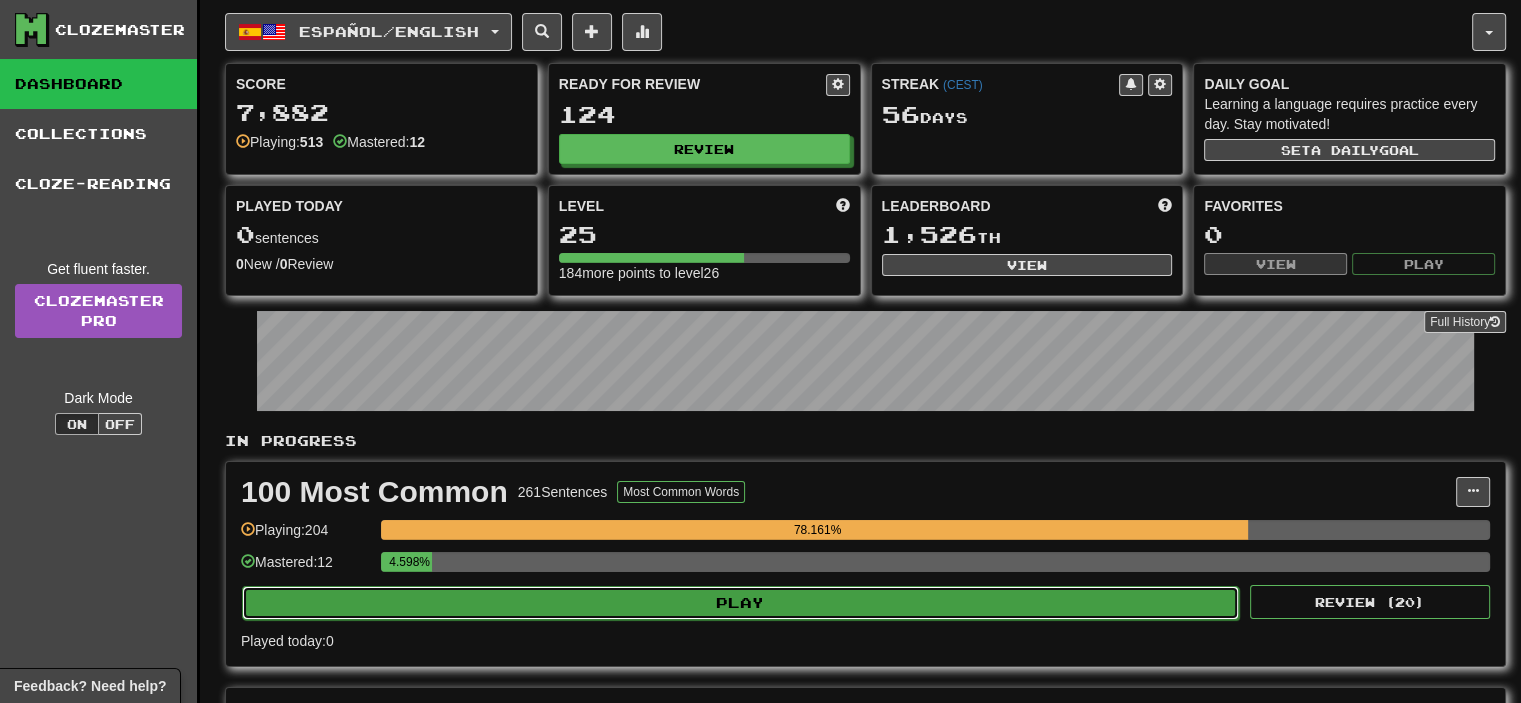 click on "Play" at bounding box center (740, 603) 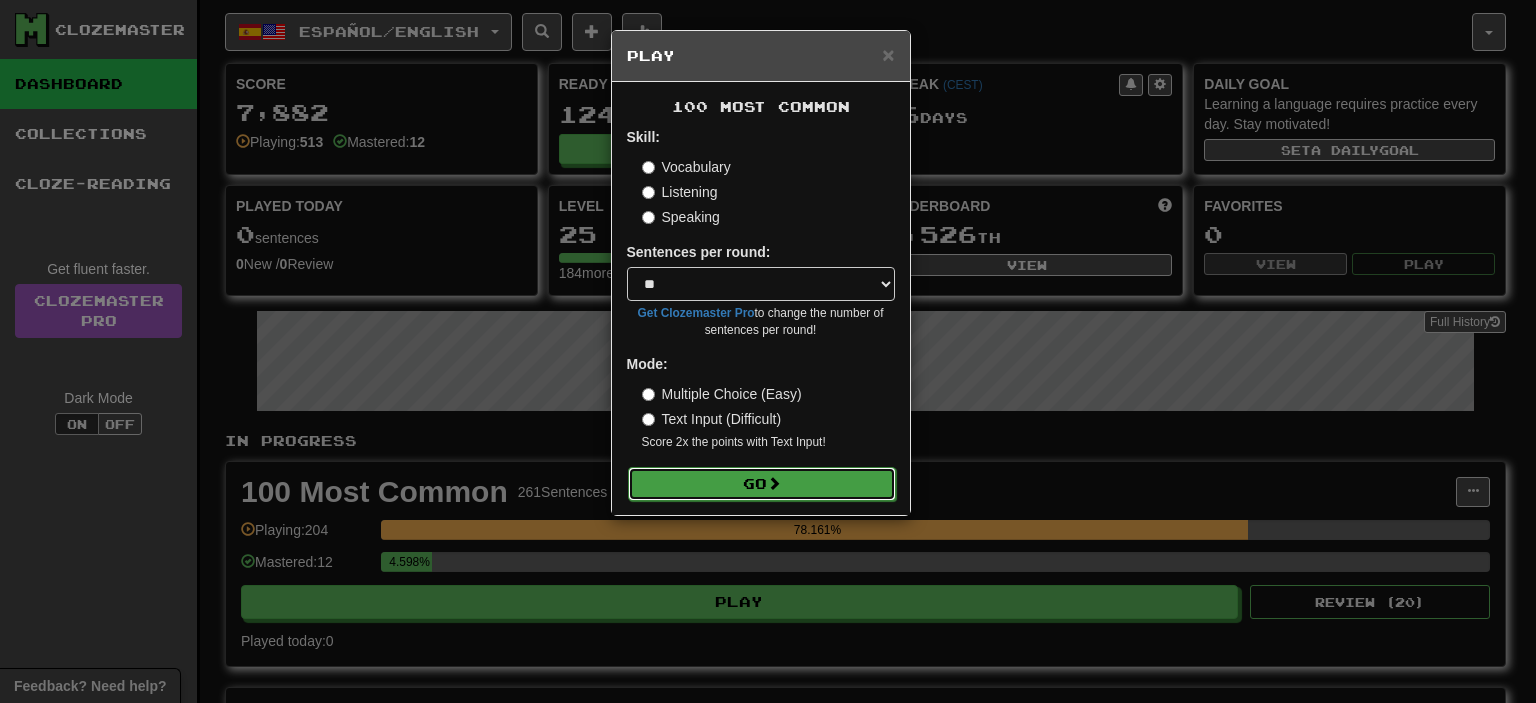 click on "Go" at bounding box center [762, 484] 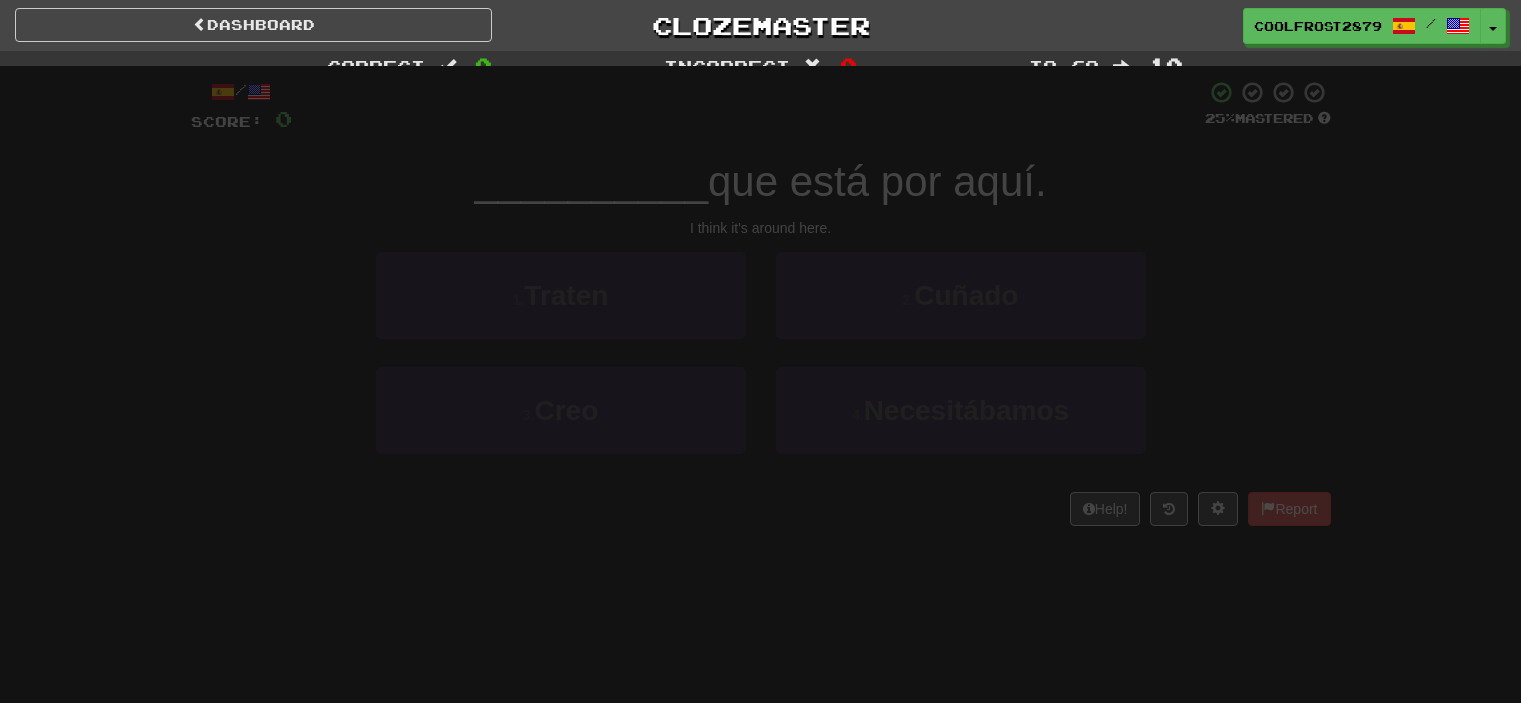 scroll, scrollTop: 0, scrollLeft: 0, axis: both 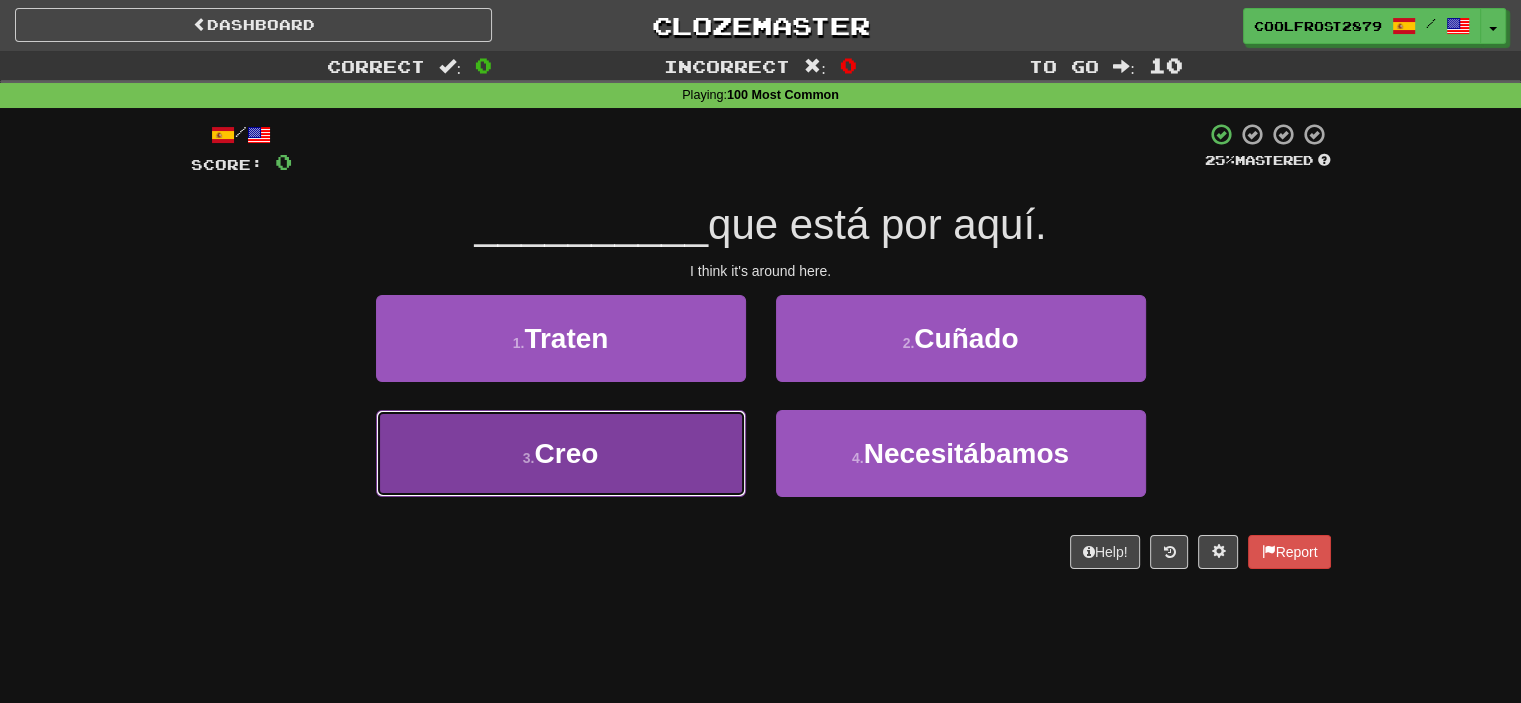 click on "3 .  Creo" at bounding box center [561, 453] 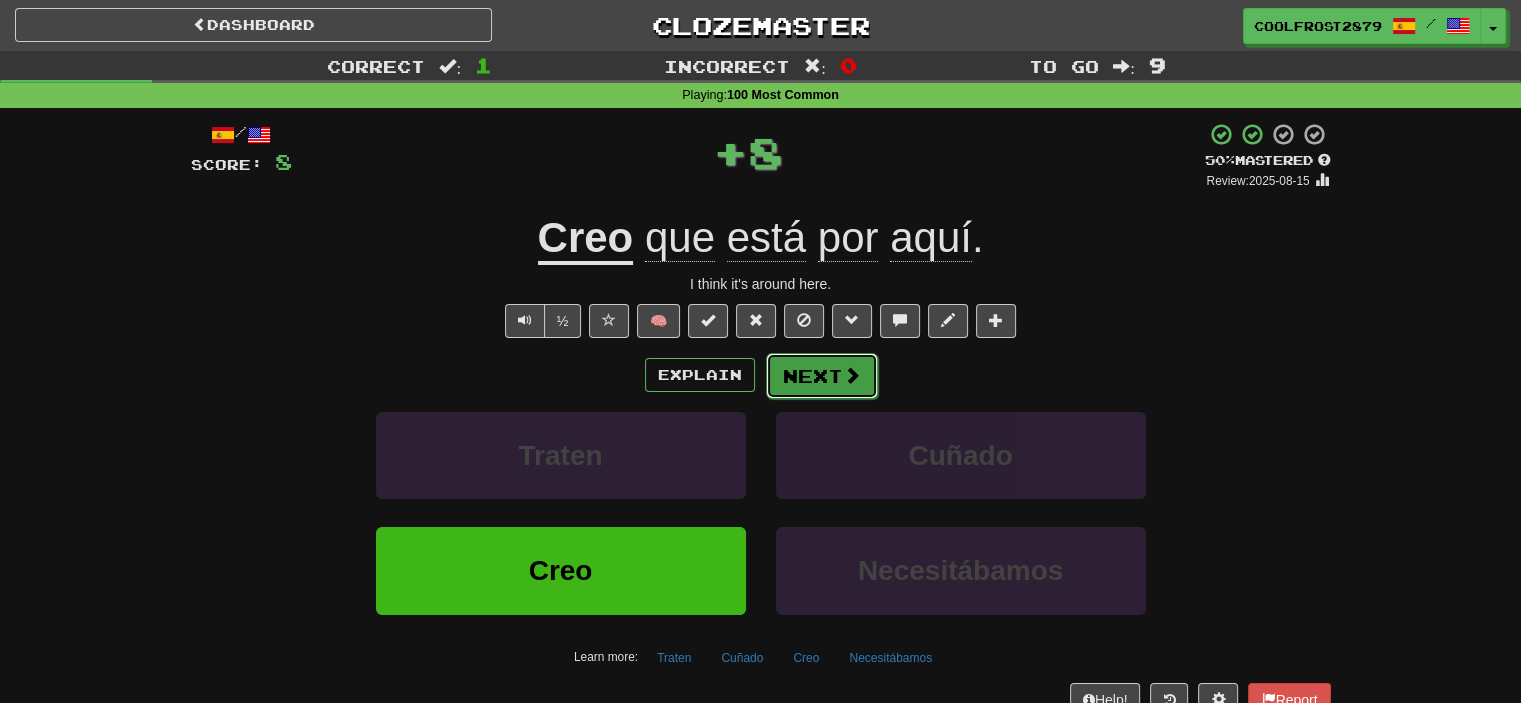 click on "Next" at bounding box center [822, 376] 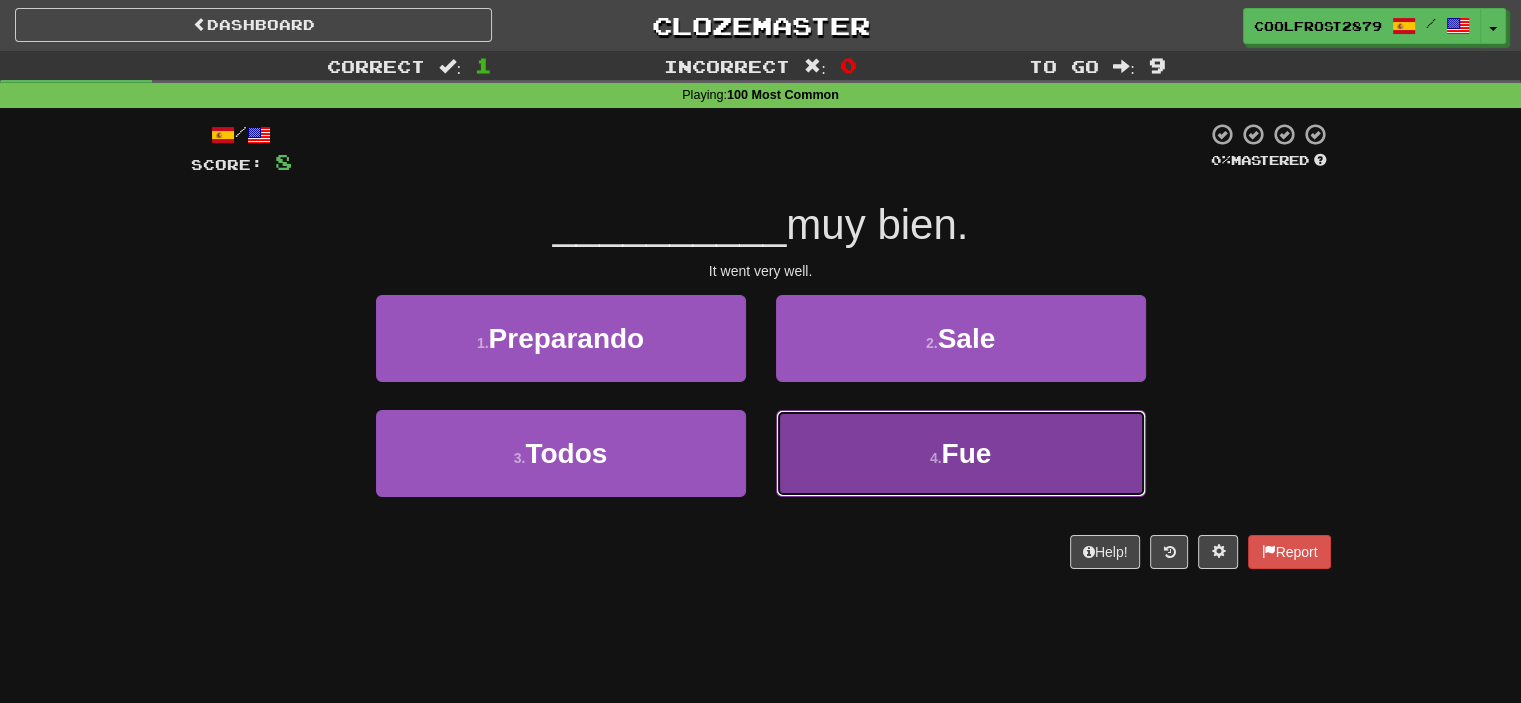 click on "4 .  Fue" at bounding box center [961, 453] 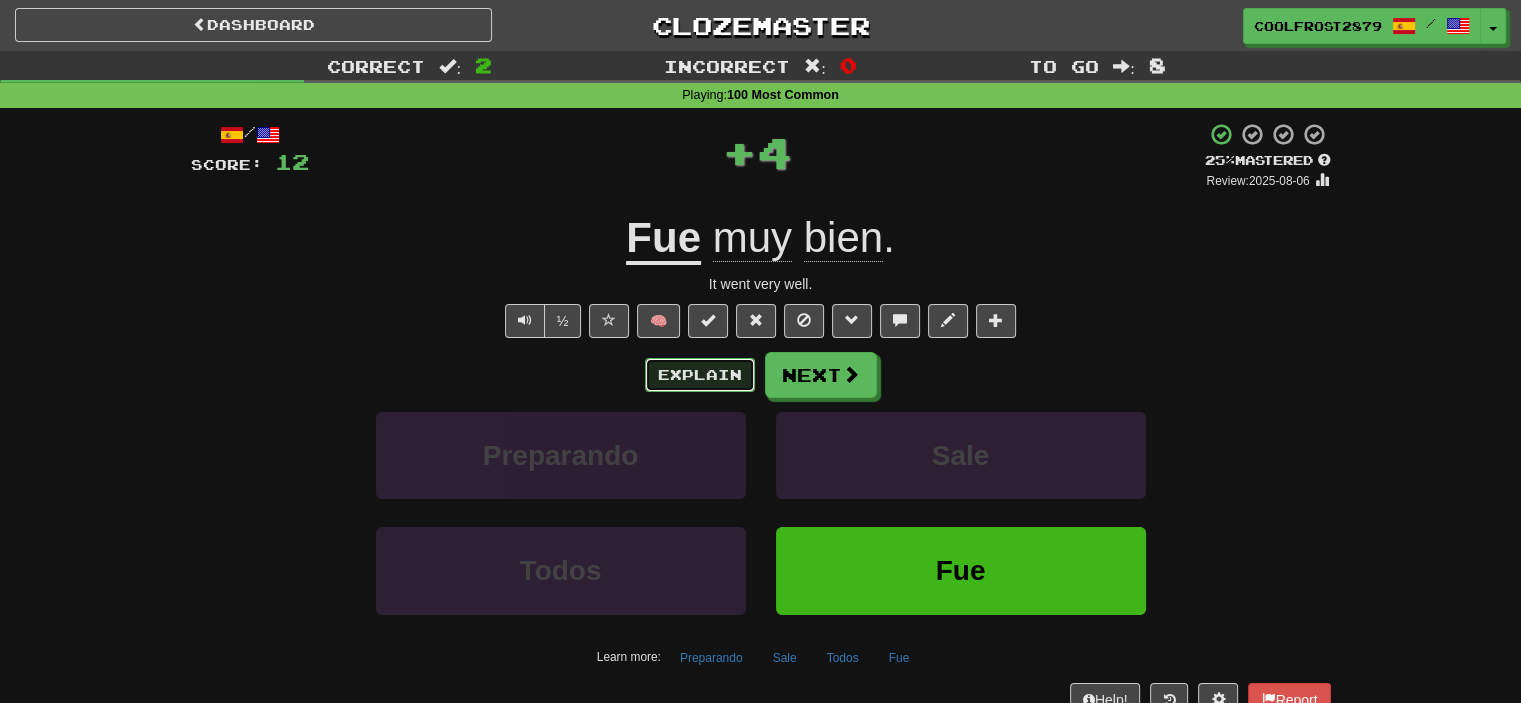 click on "Explain" at bounding box center [700, 375] 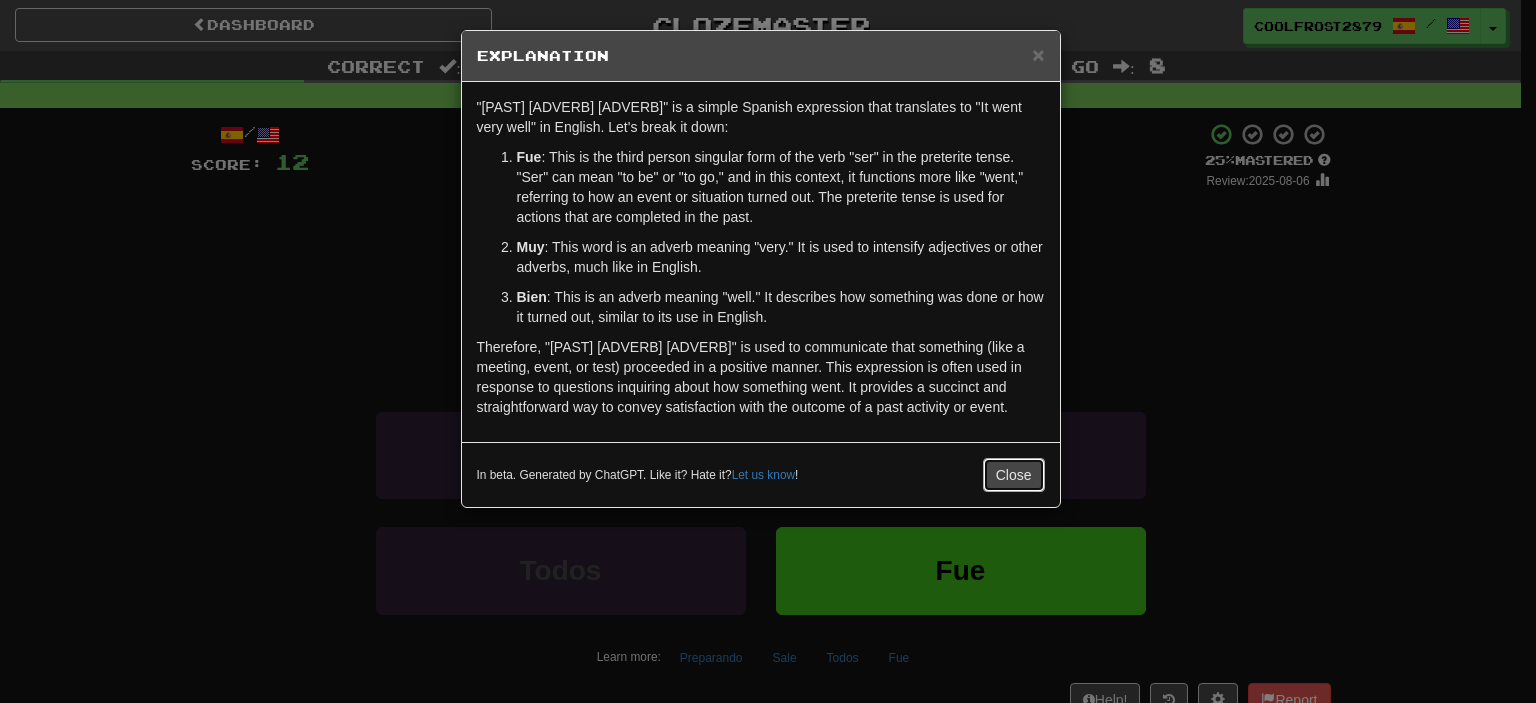 click on "Close" at bounding box center [1014, 475] 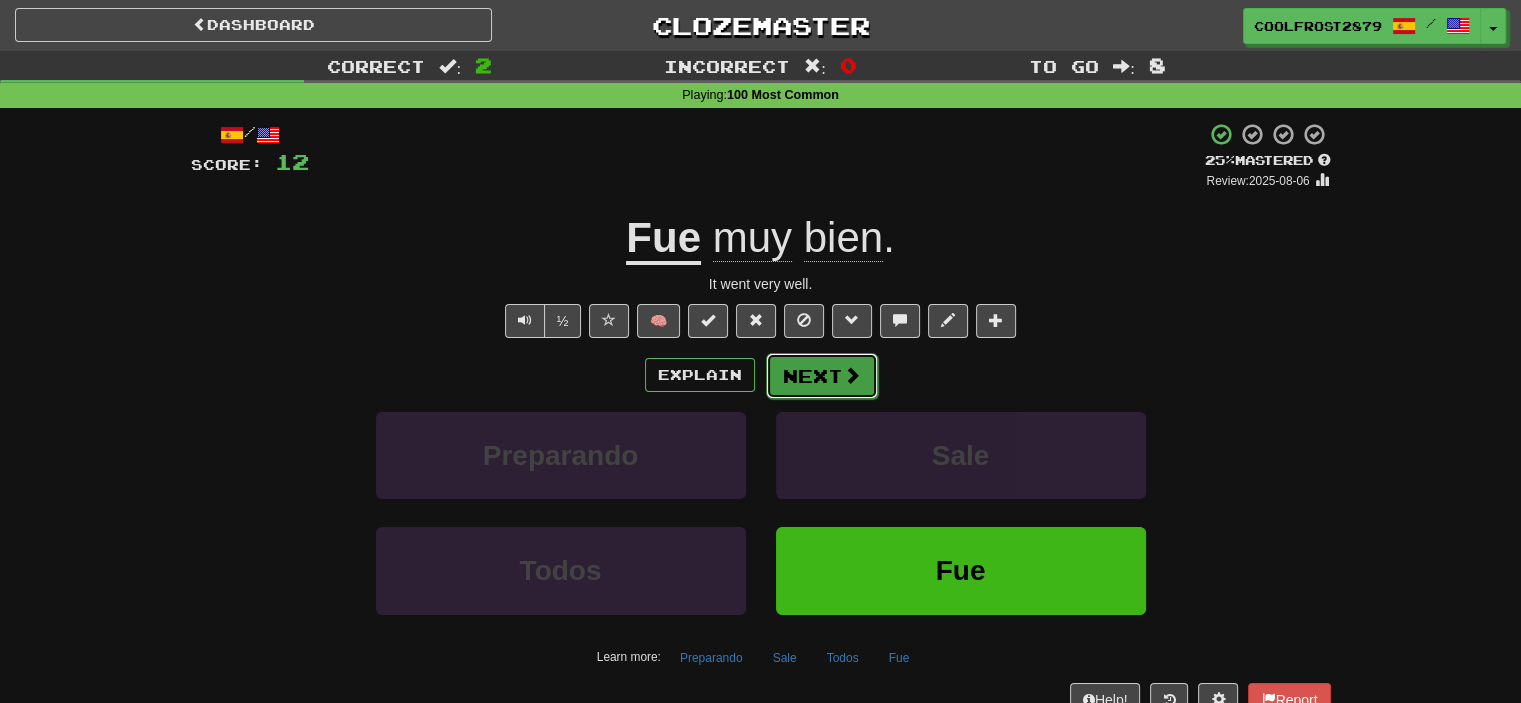 click on "Next" at bounding box center [822, 376] 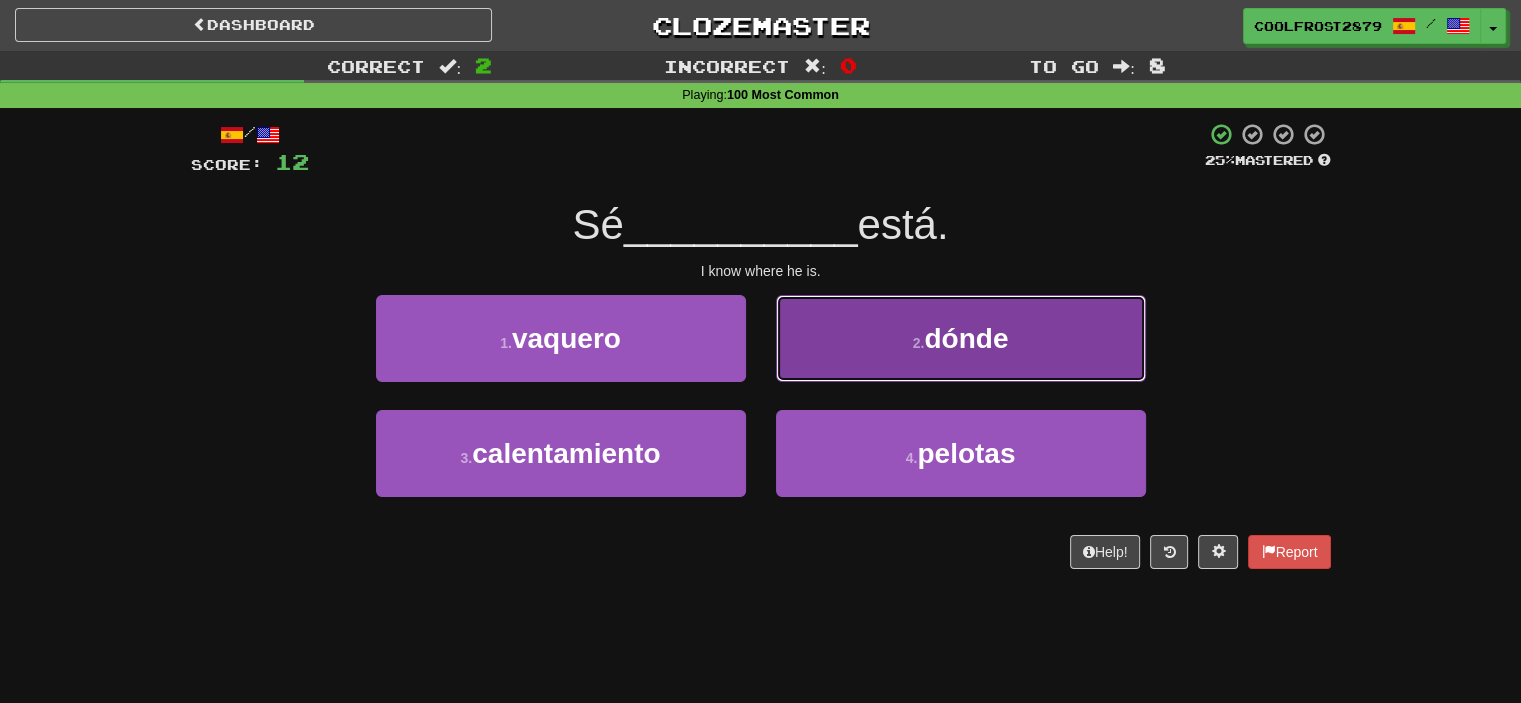 click on "dónde" at bounding box center [966, 338] 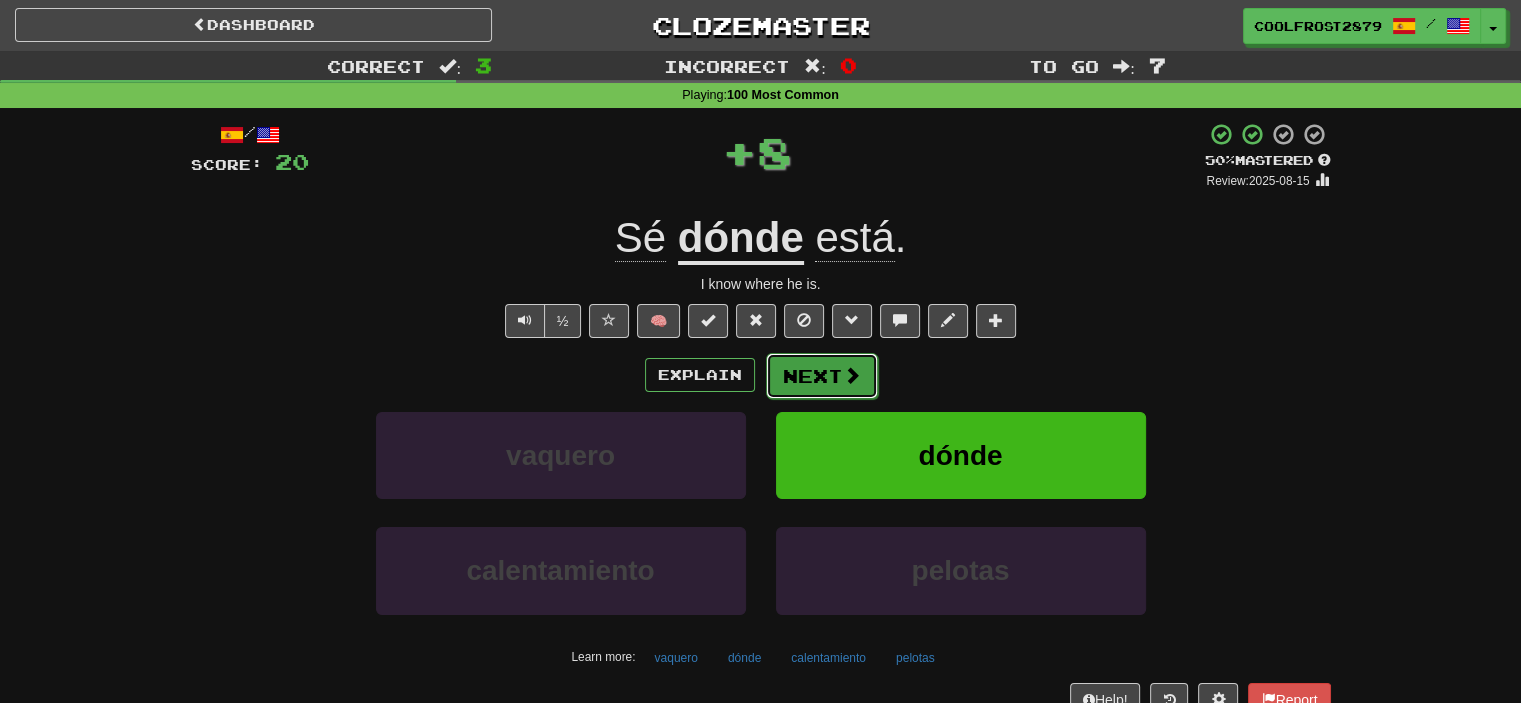click on "Next" at bounding box center [822, 376] 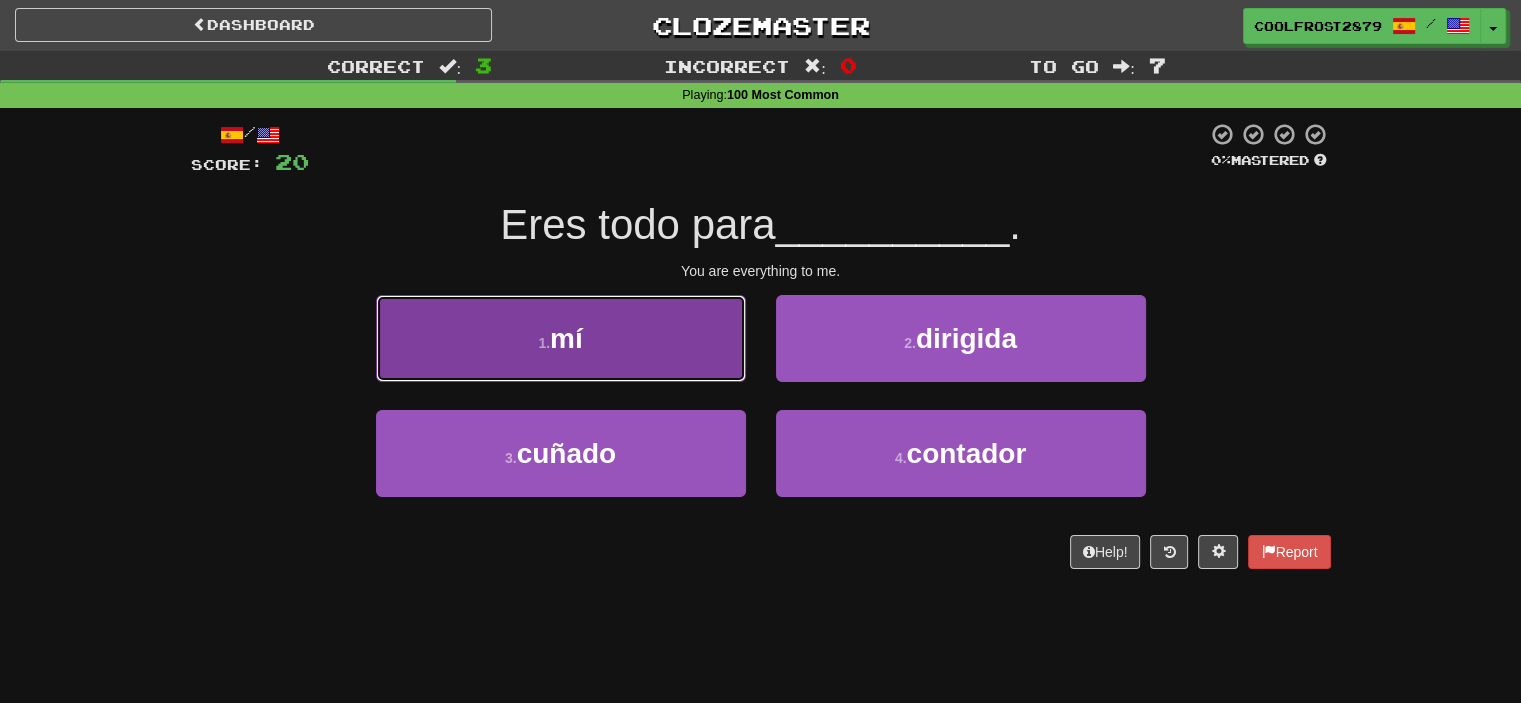 click on "mí" at bounding box center (566, 338) 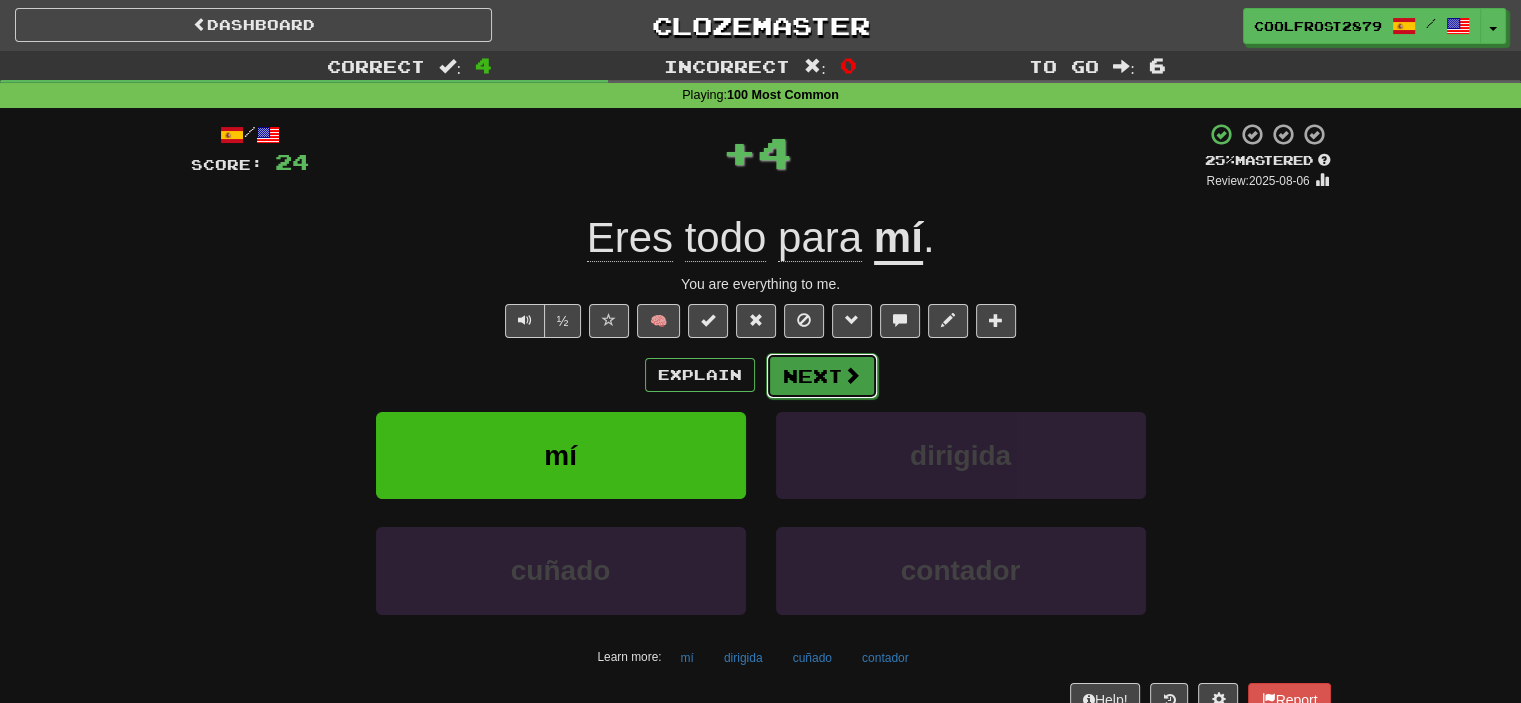 click on "Next" at bounding box center (822, 376) 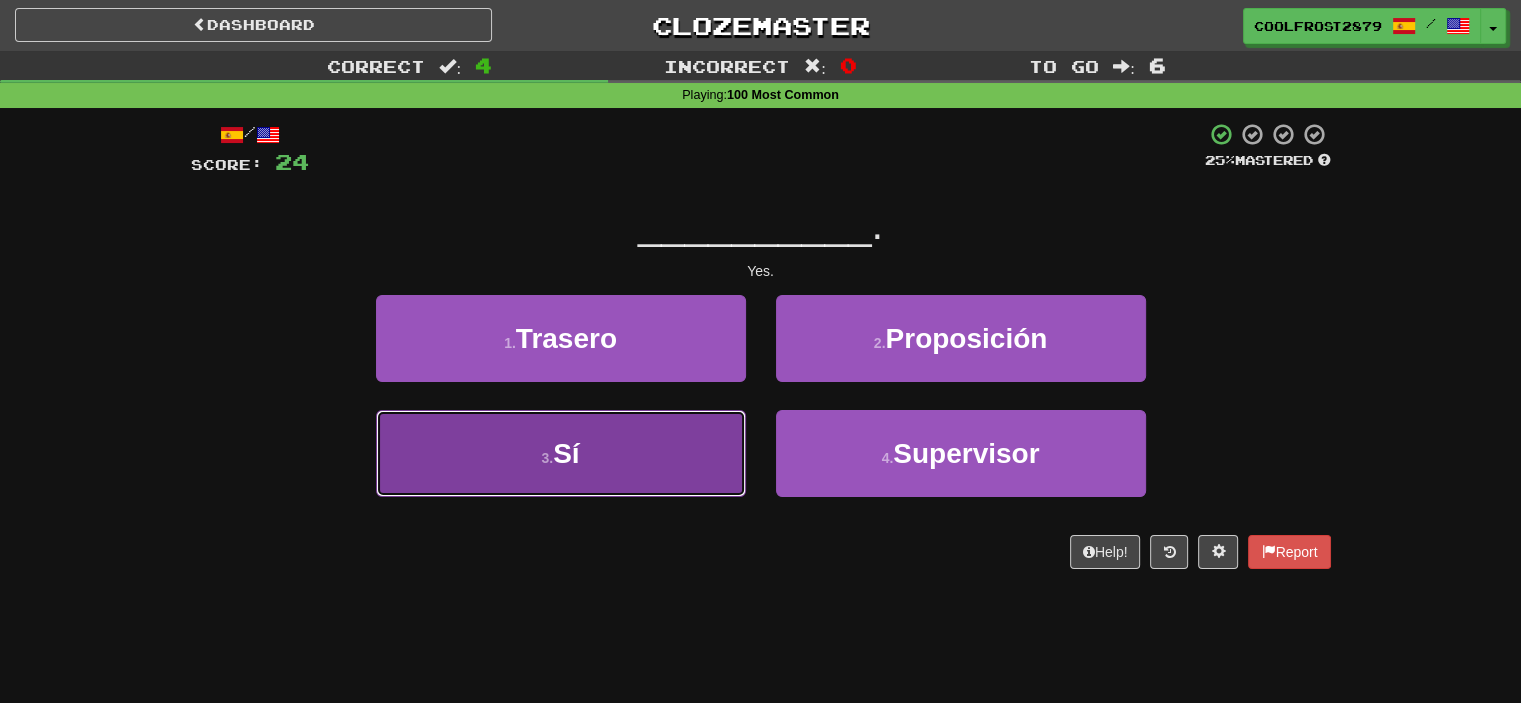 click on "3 .  Sí" at bounding box center [561, 453] 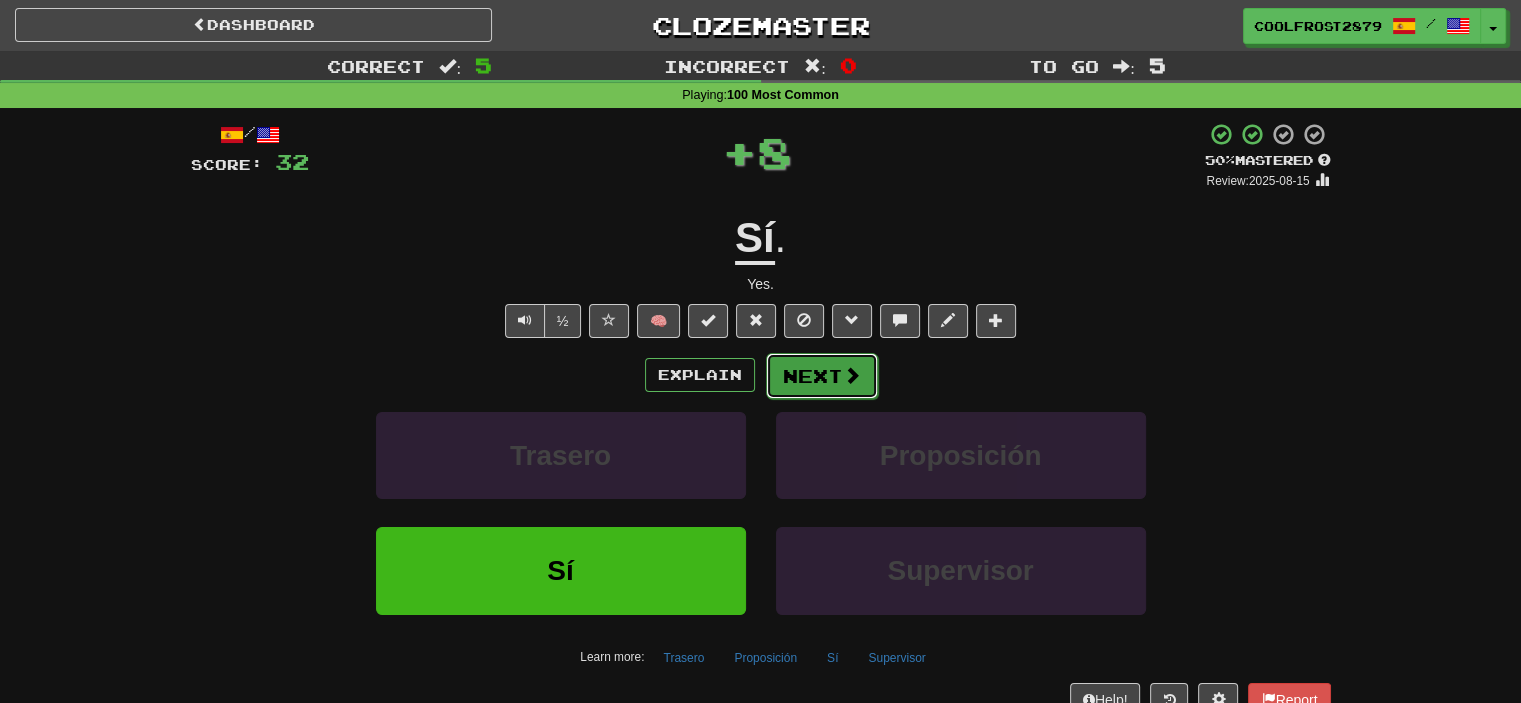 click on "Next" at bounding box center (822, 376) 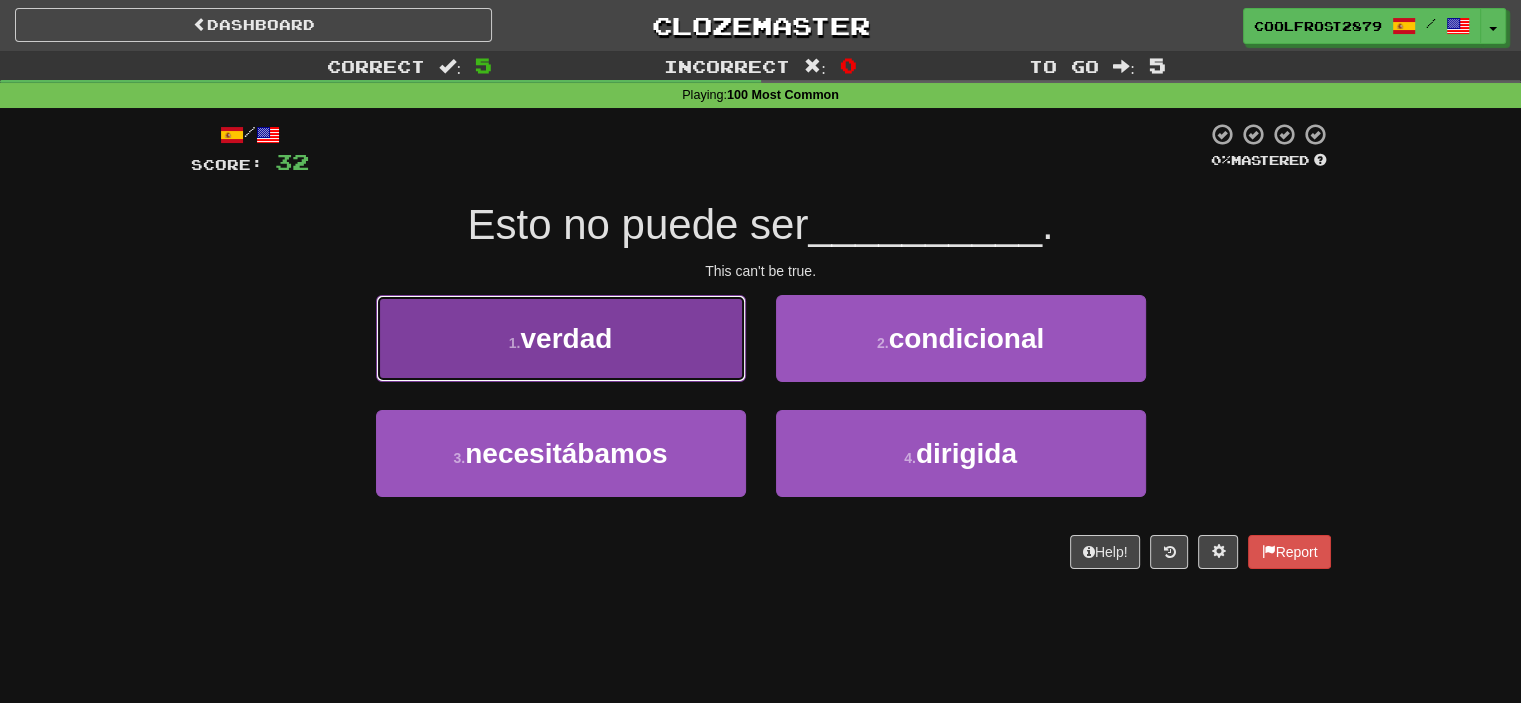 click on "1 .  verdad" at bounding box center (561, 338) 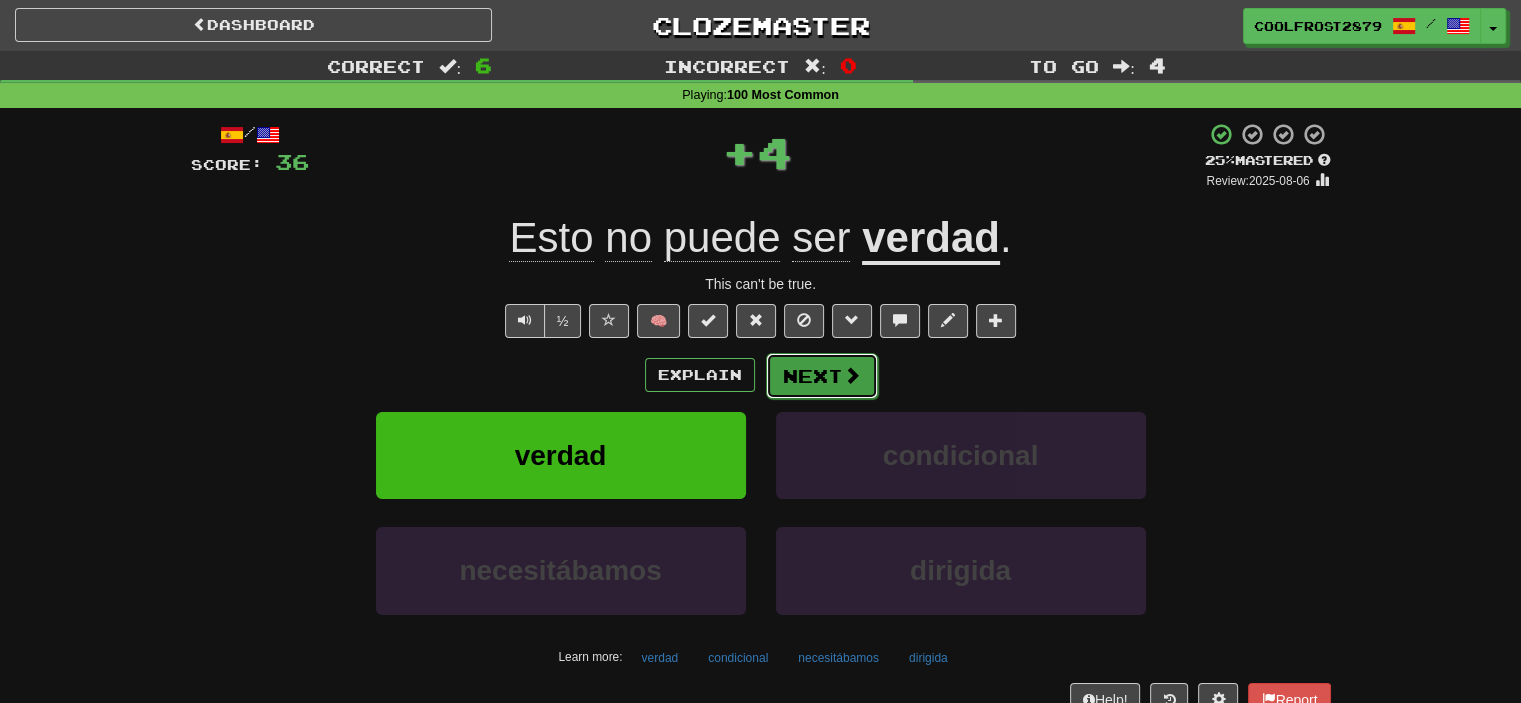 click on "Next" at bounding box center [822, 376] 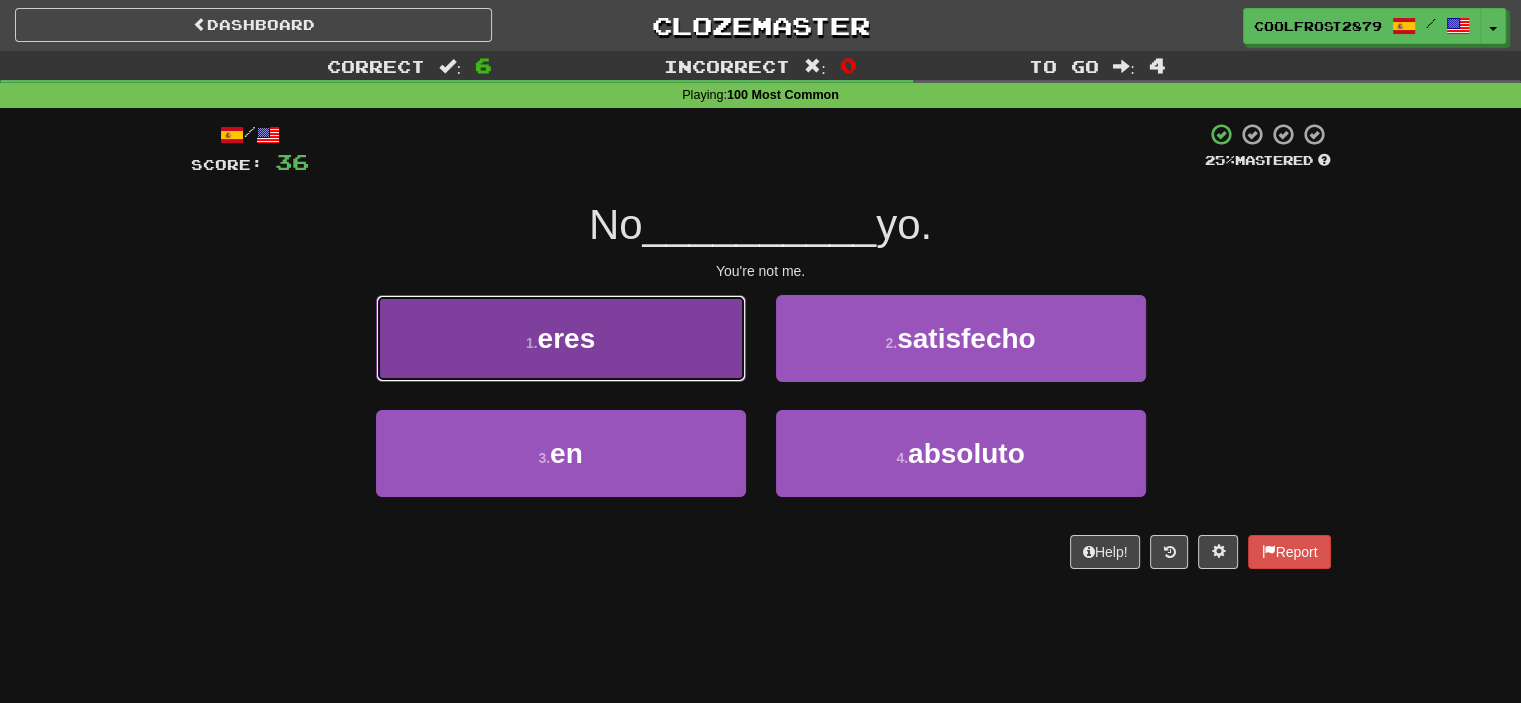 click on "1 .  eres" at bounding box center (561, 338) 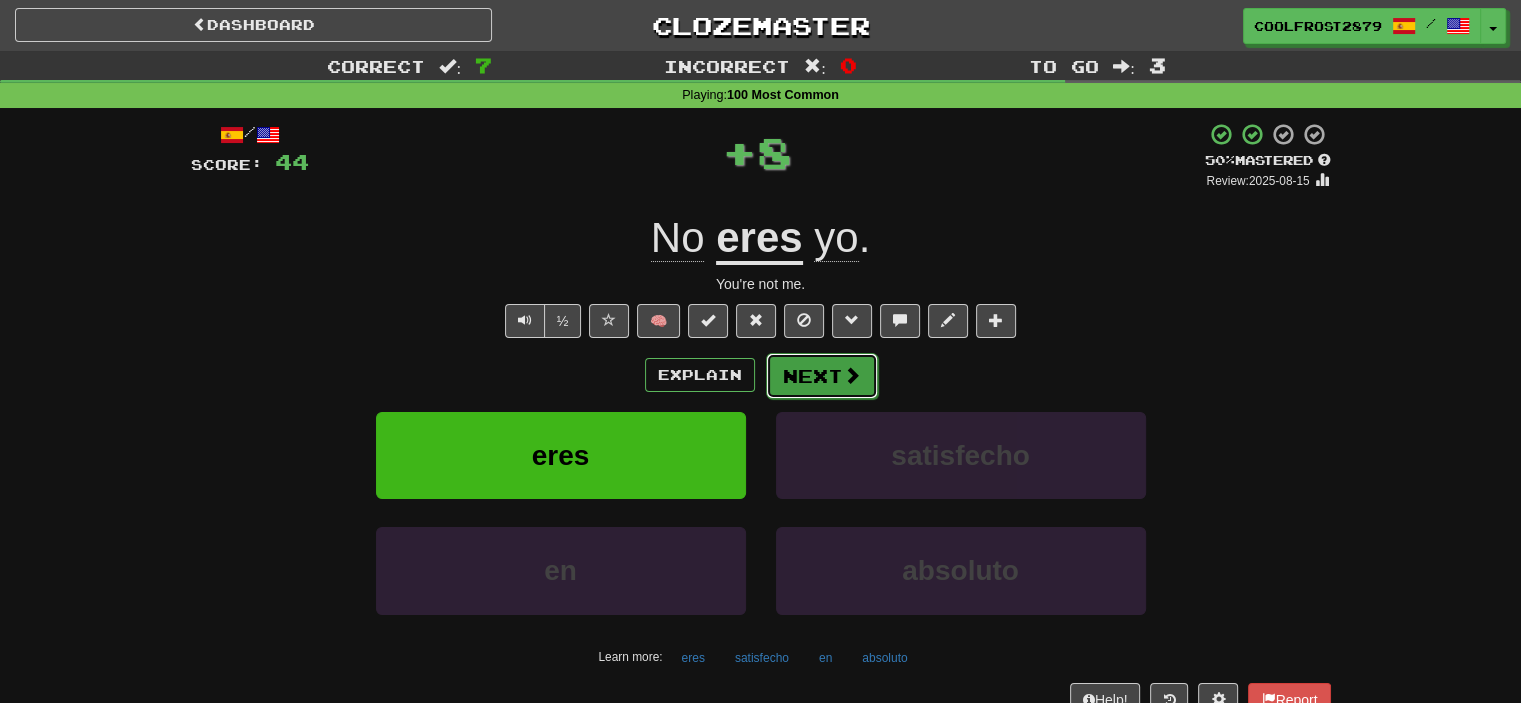 click on "Next" at bounding box center (822, 376) 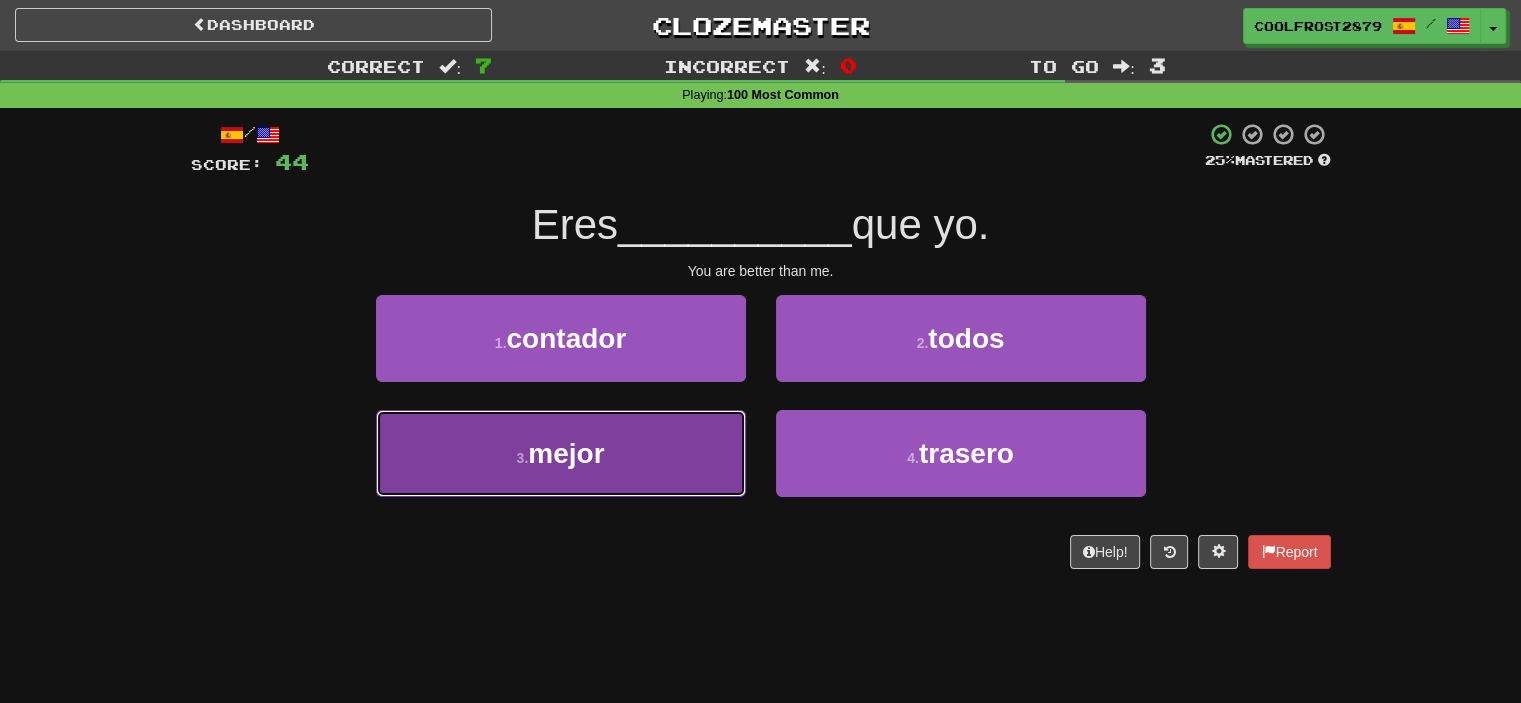 click on "3 .  mejor" at bounding box center (561, 453) 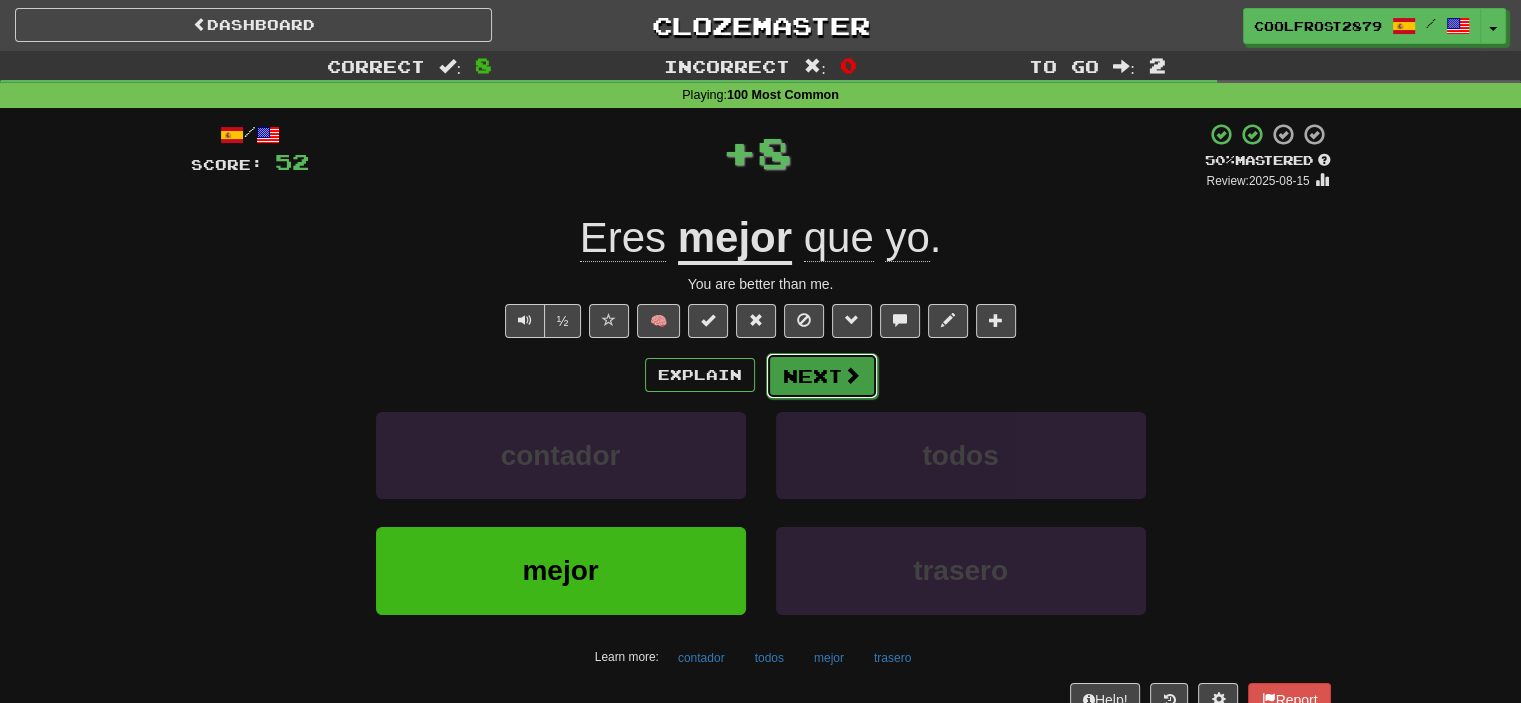 click on "Next" at bounding box center (822, 376) 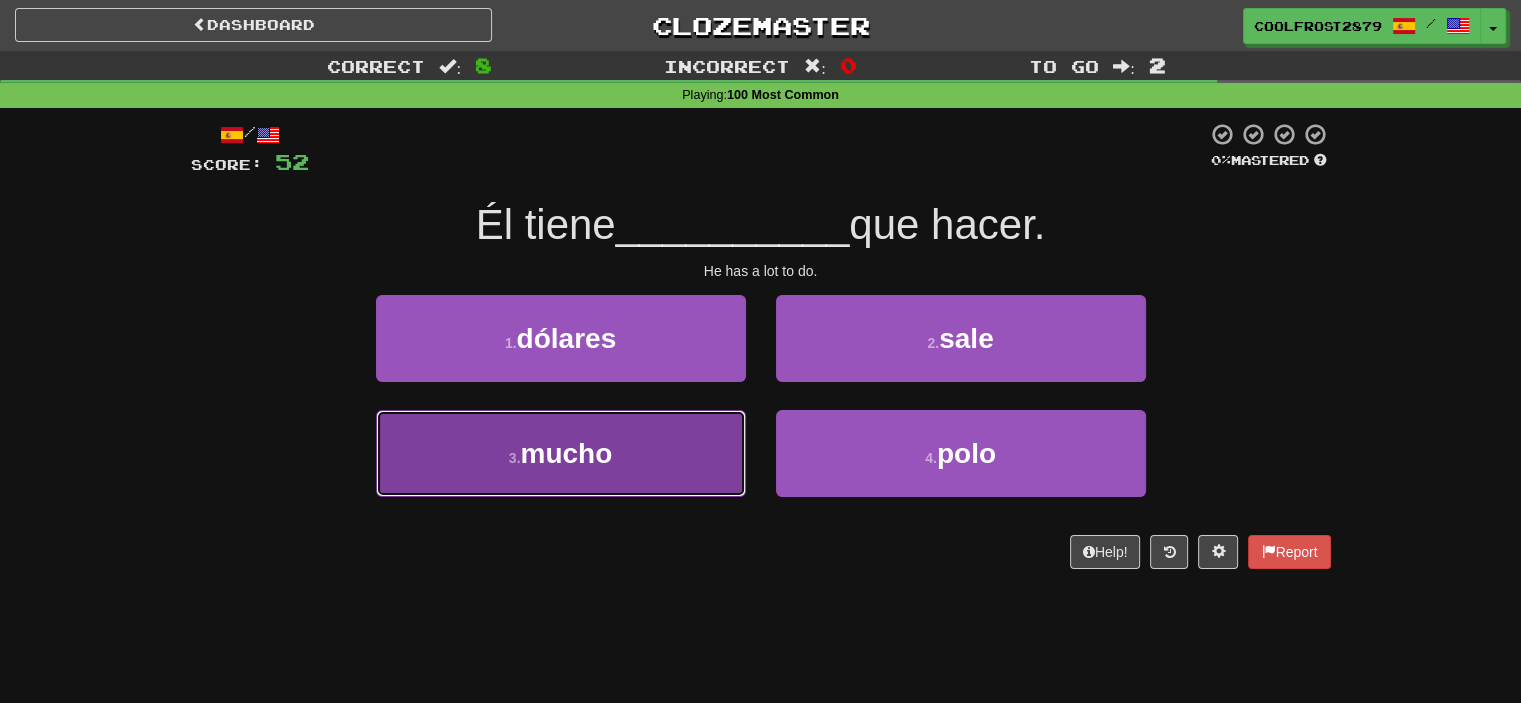 click on "3 .  mucho" at bounding box center [561, 453] 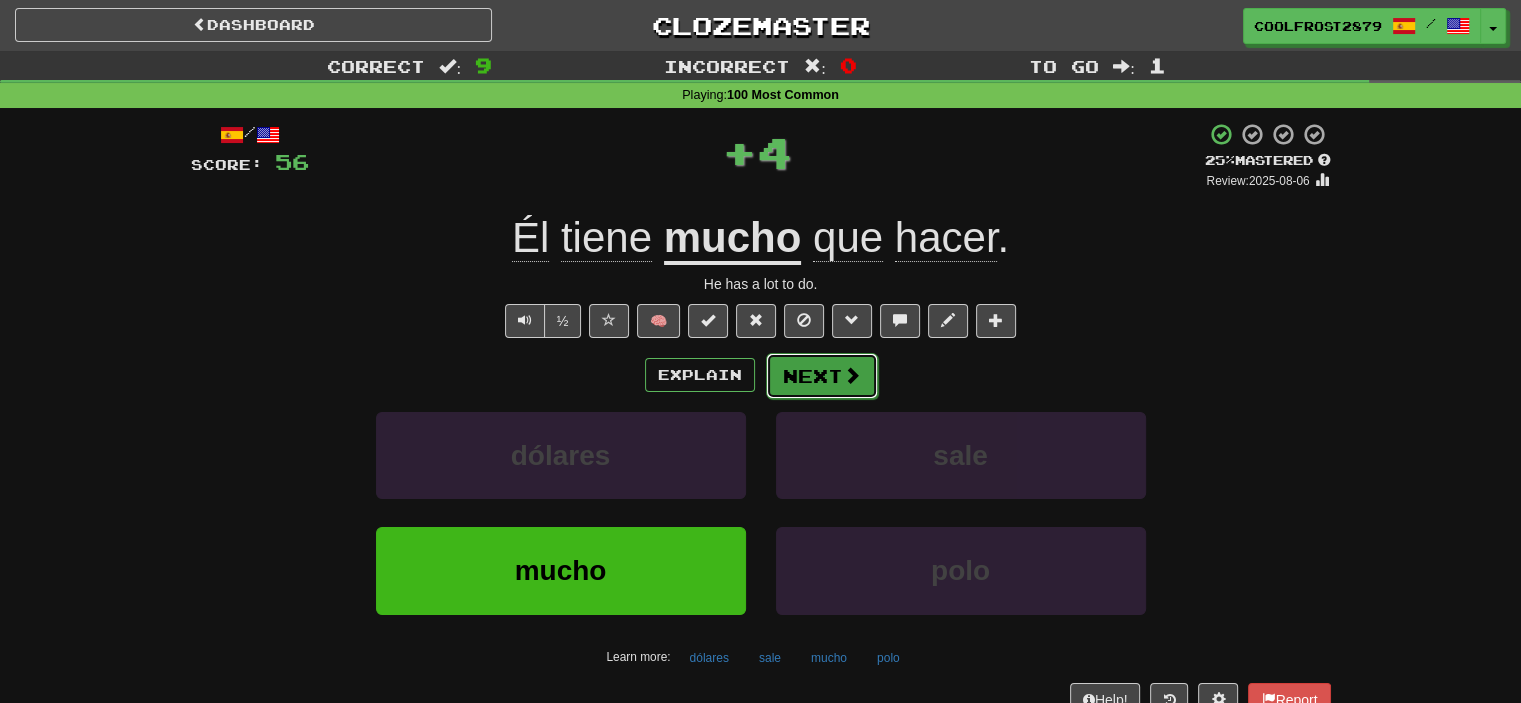 click on "Next" at bounding box center [822, 376] 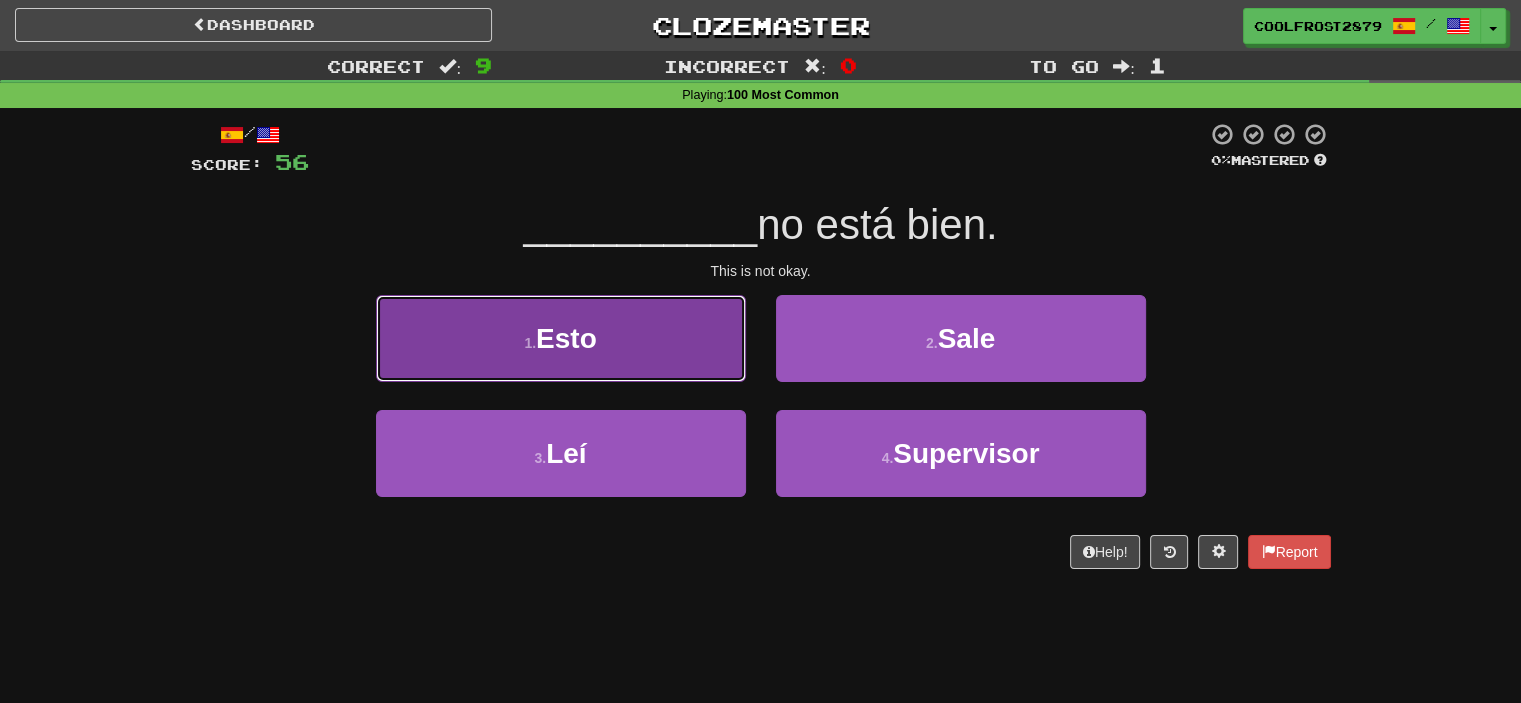 click on "1 .  Esto" at bounding box center [561, 338] 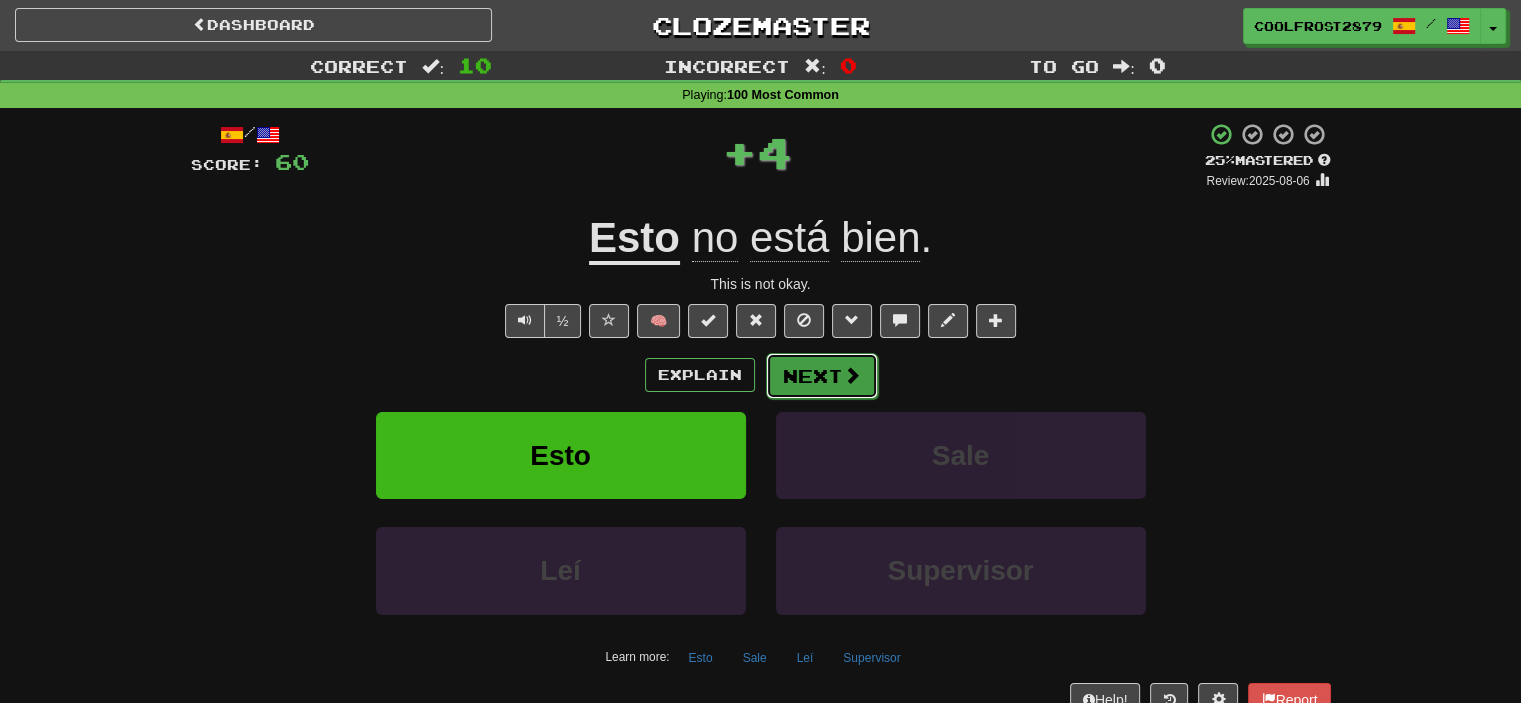 click at bounding box center [852, 375] 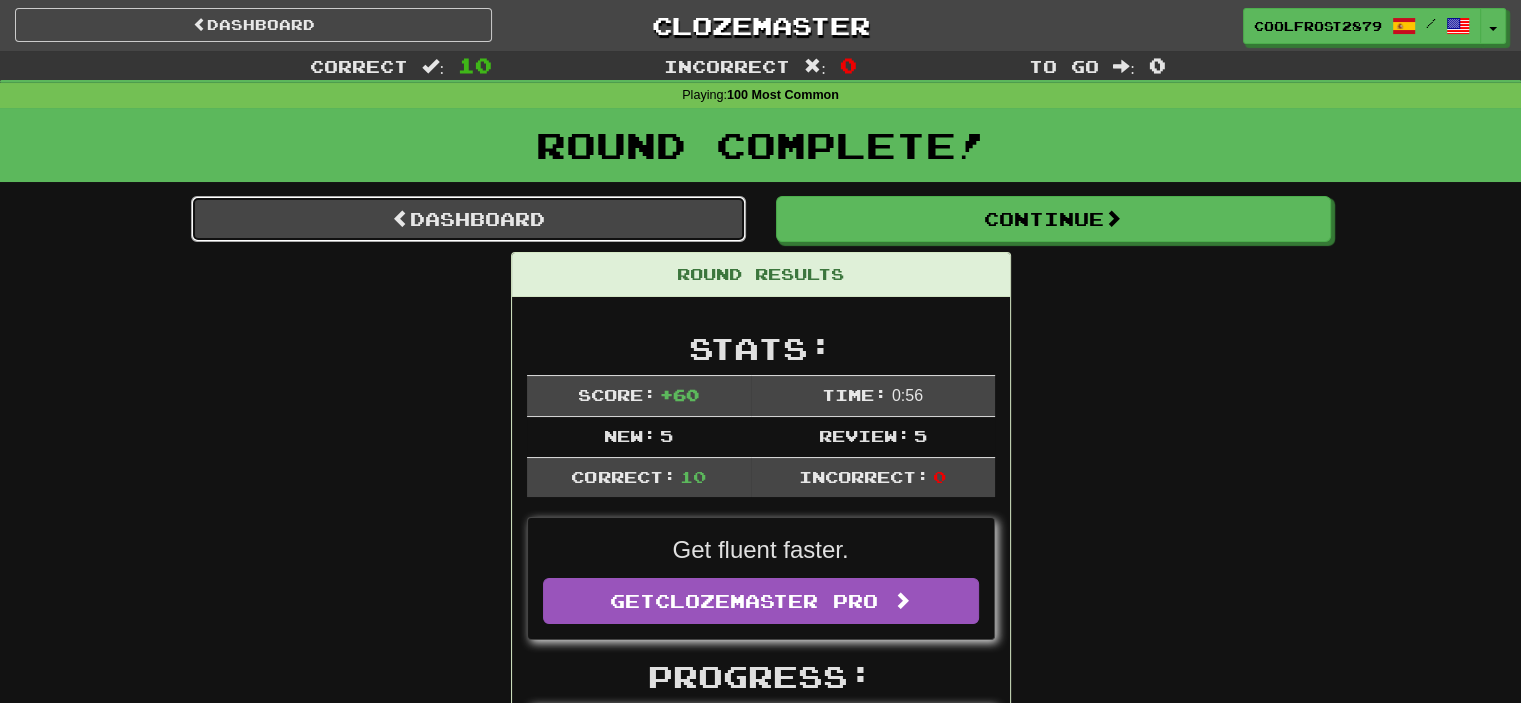 click on "Dashboard" at bounding box center [468, 219] 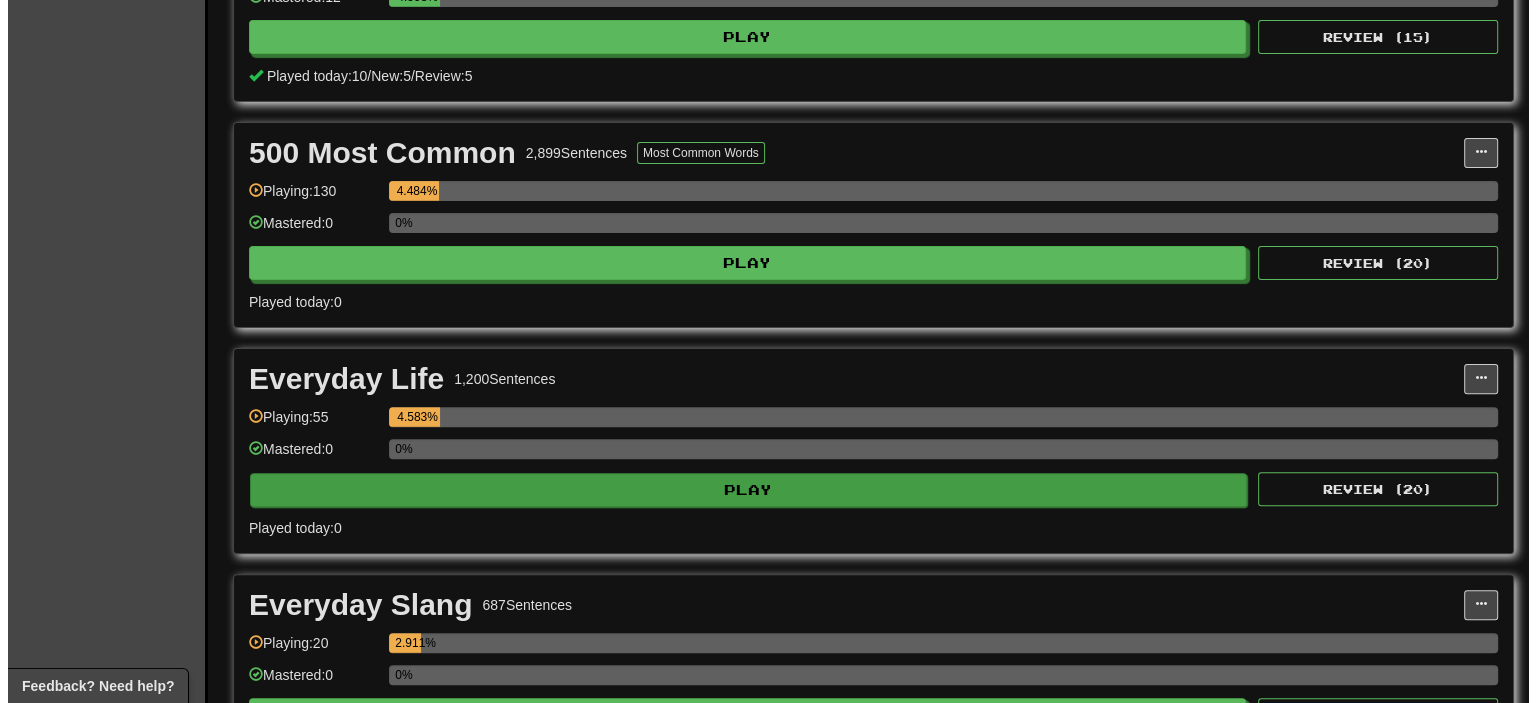 scroll, scrollTop: 600, scrollLeft: 0, axis: vertical 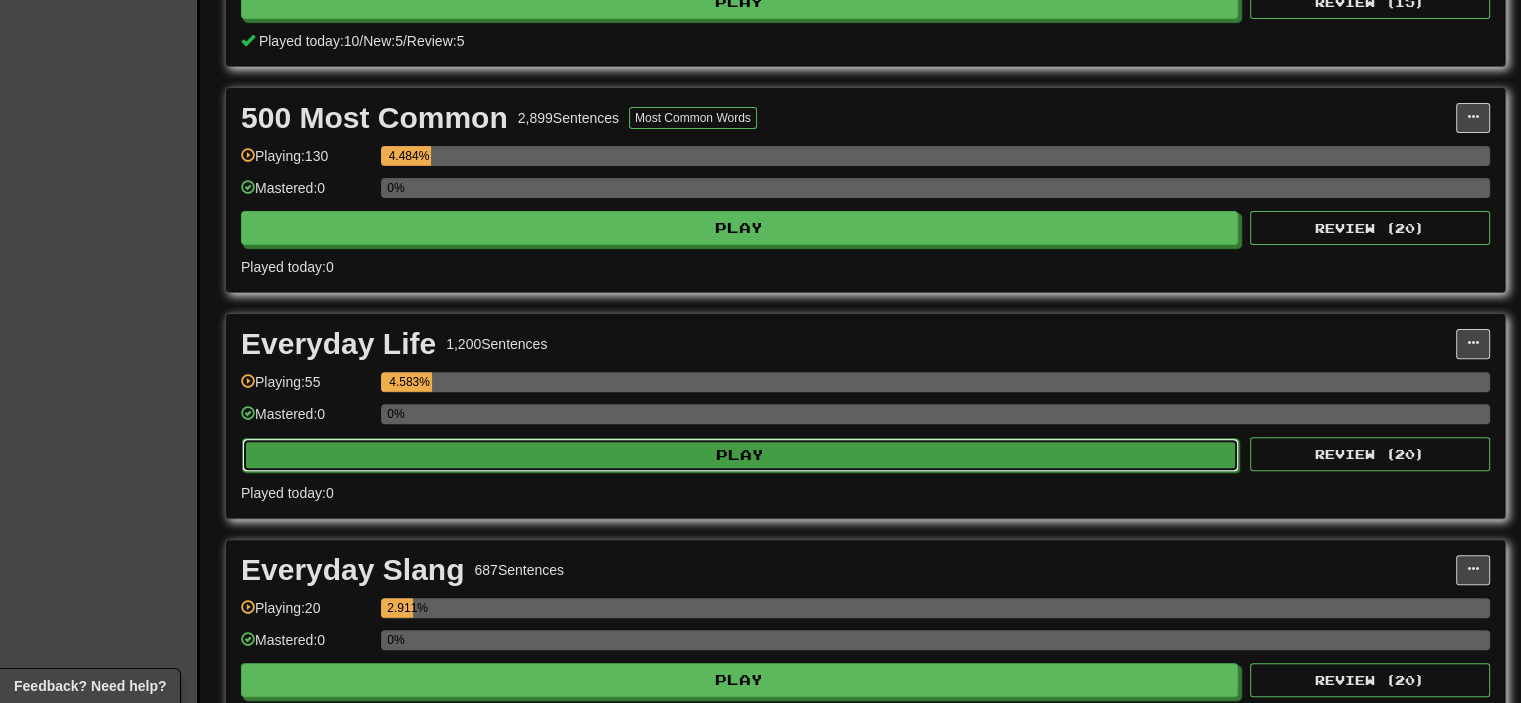 click on "Play" at bounding box center [740, 455] 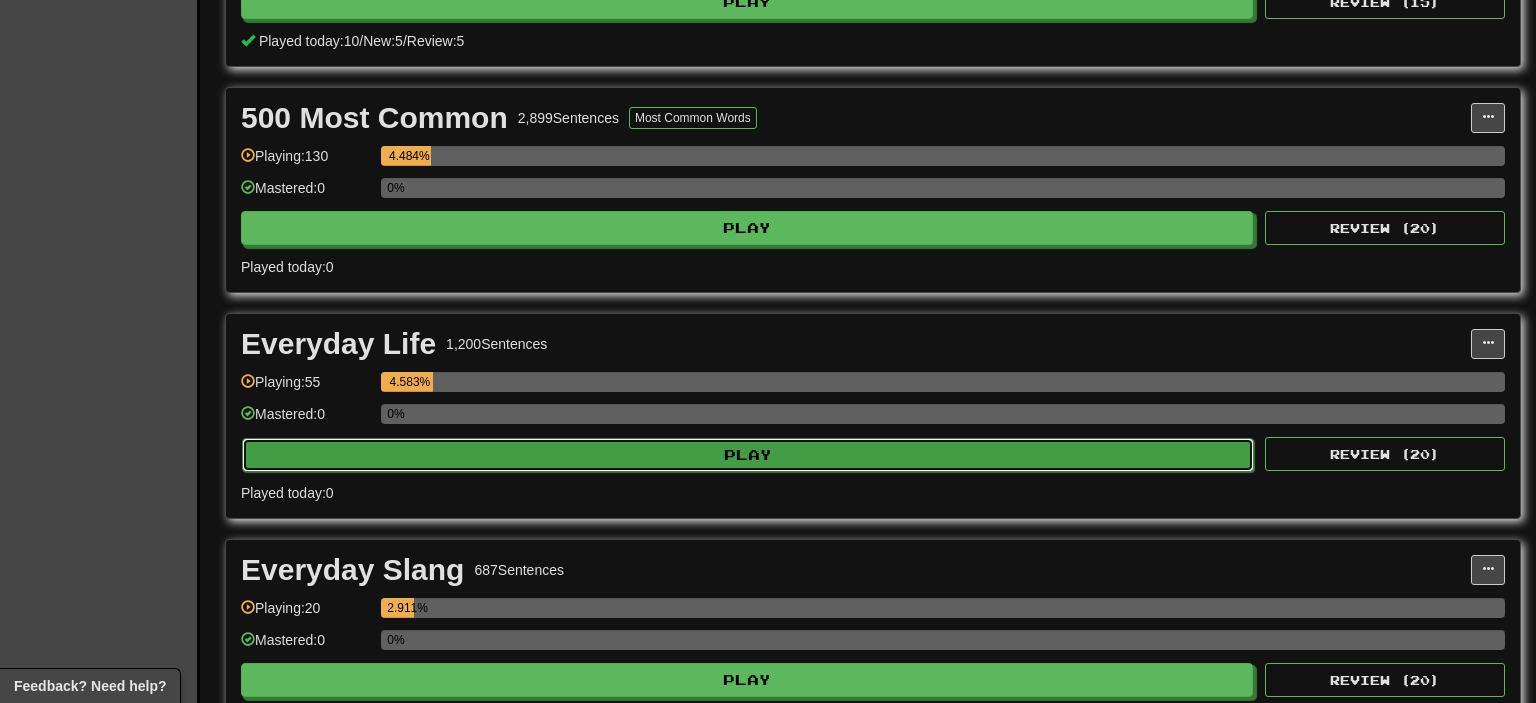 select on "**" 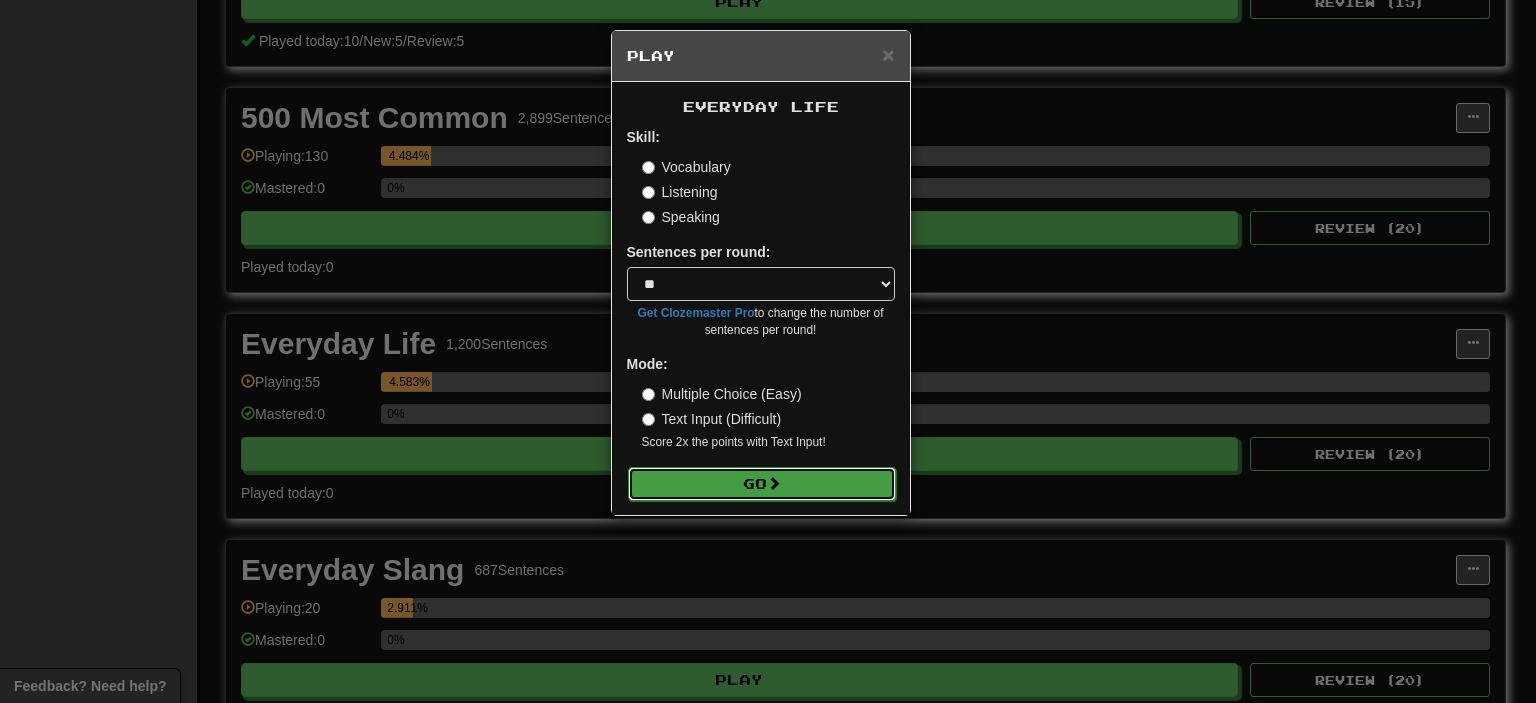 click at bounding box center [774, 483] 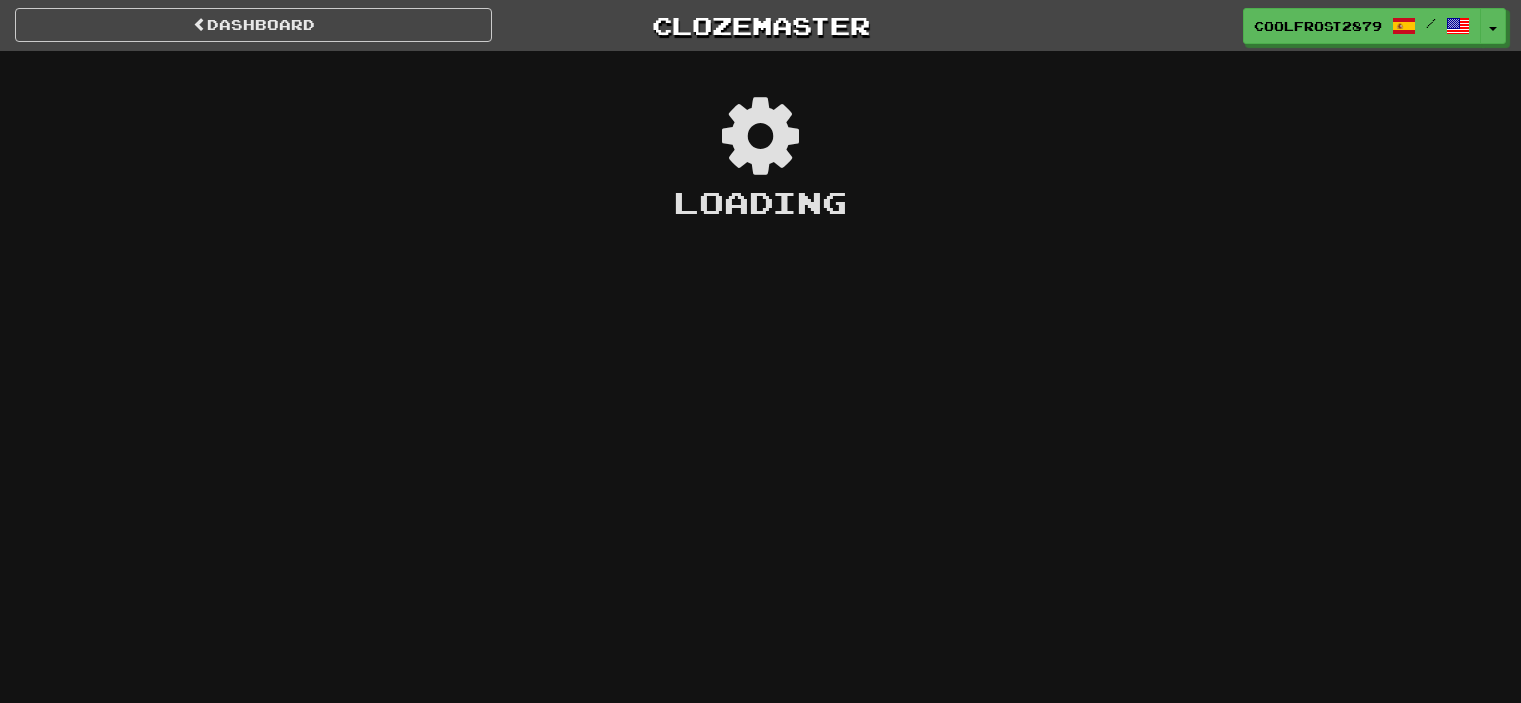 scroll, scrollTop: 0, scrollLeft: 0, axis: both 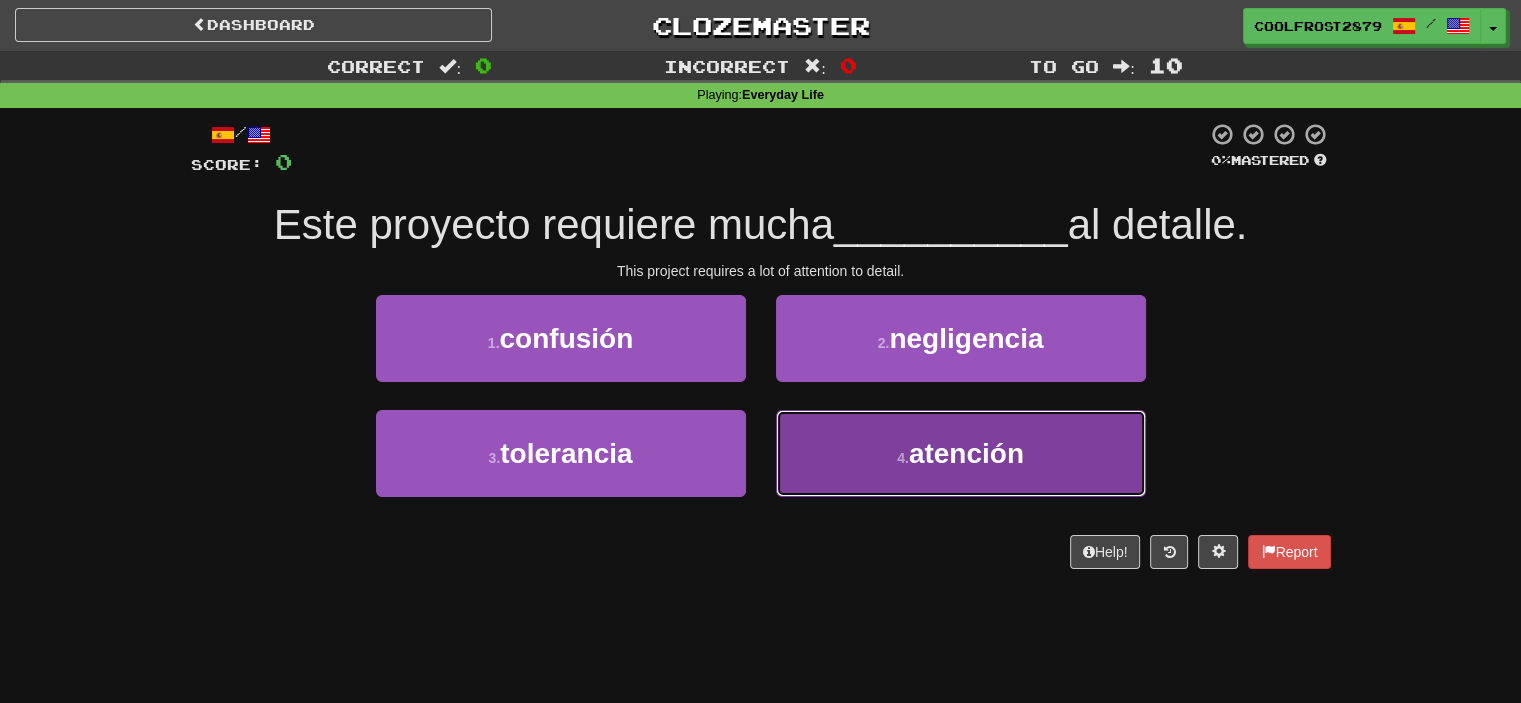 click on "atención" at bounding box center [966, 453] 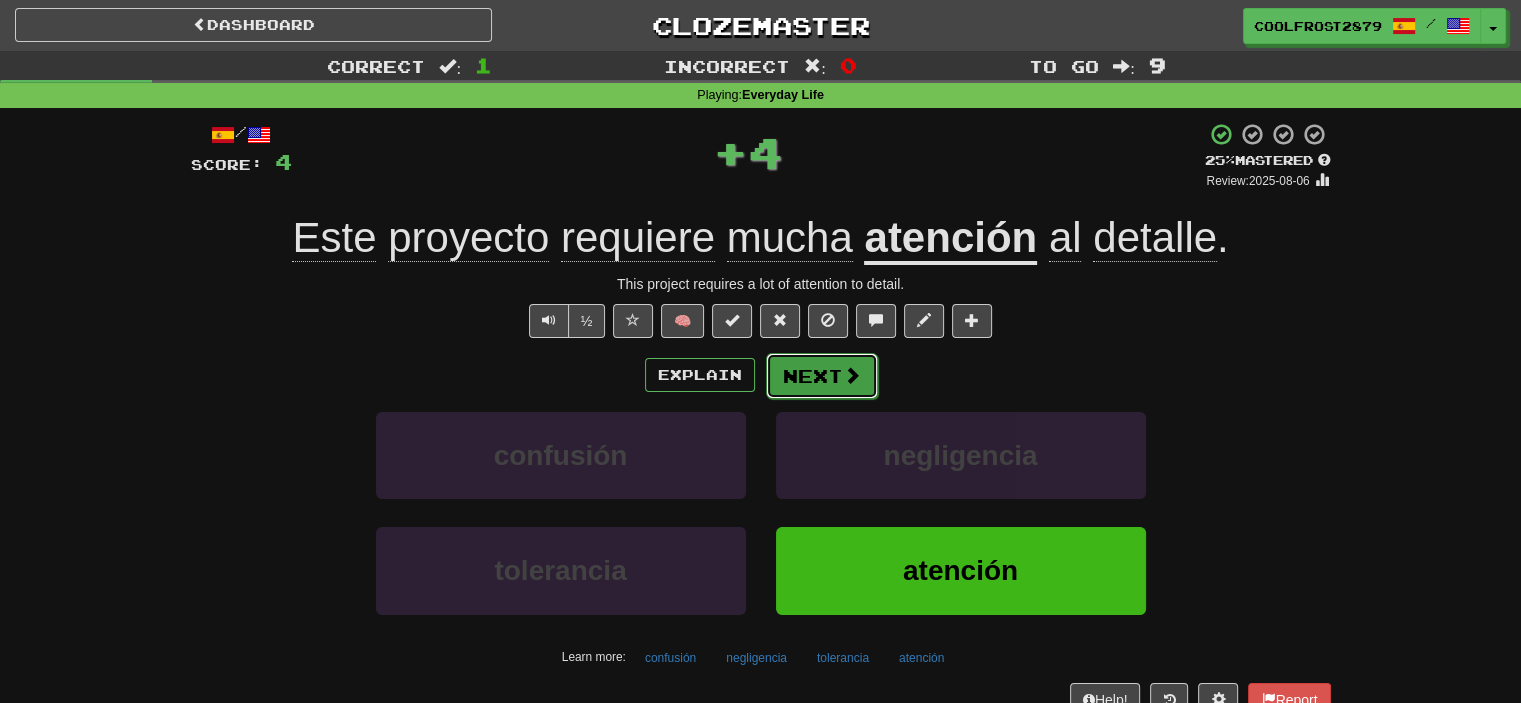 click on "Next" at bounding box center [822, 376] 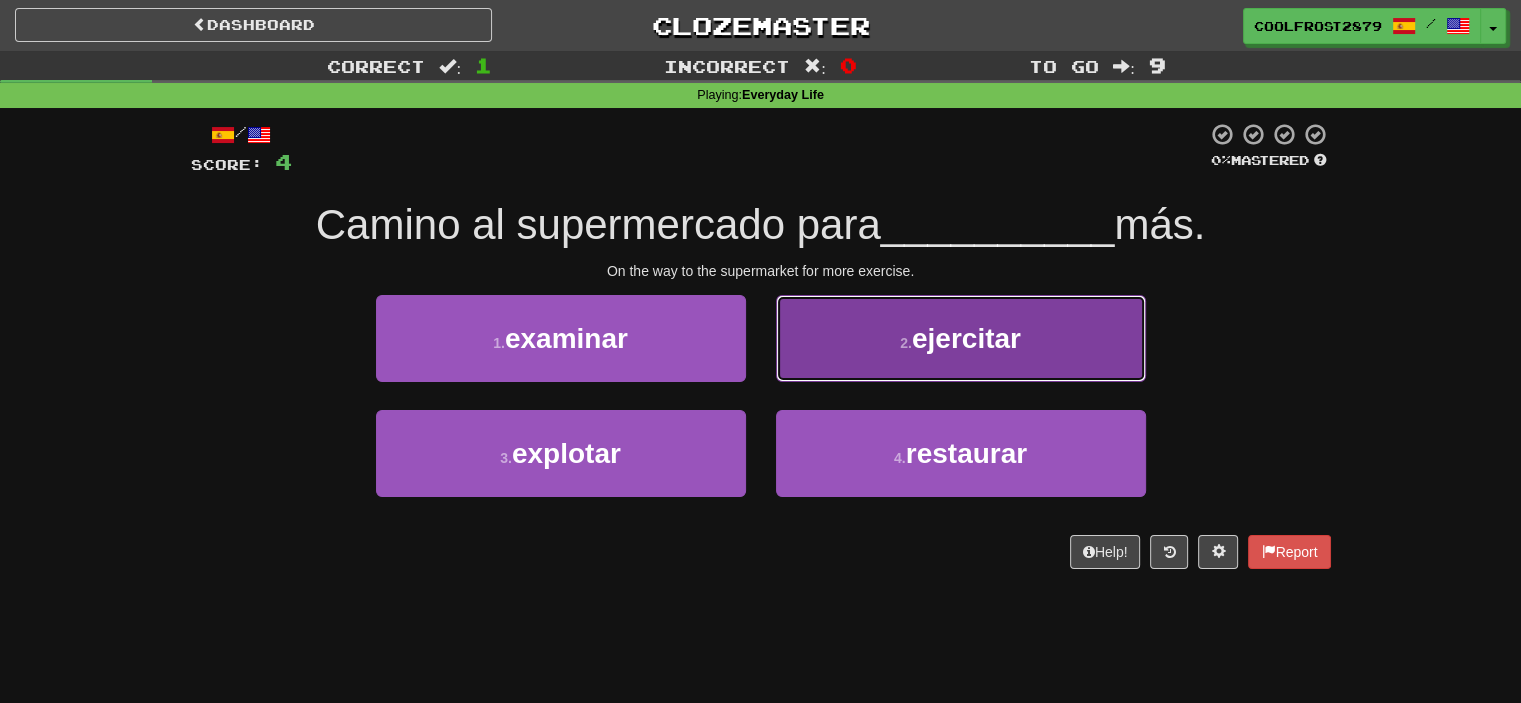 click on "ejercitar" at bounding box center [966, 338] 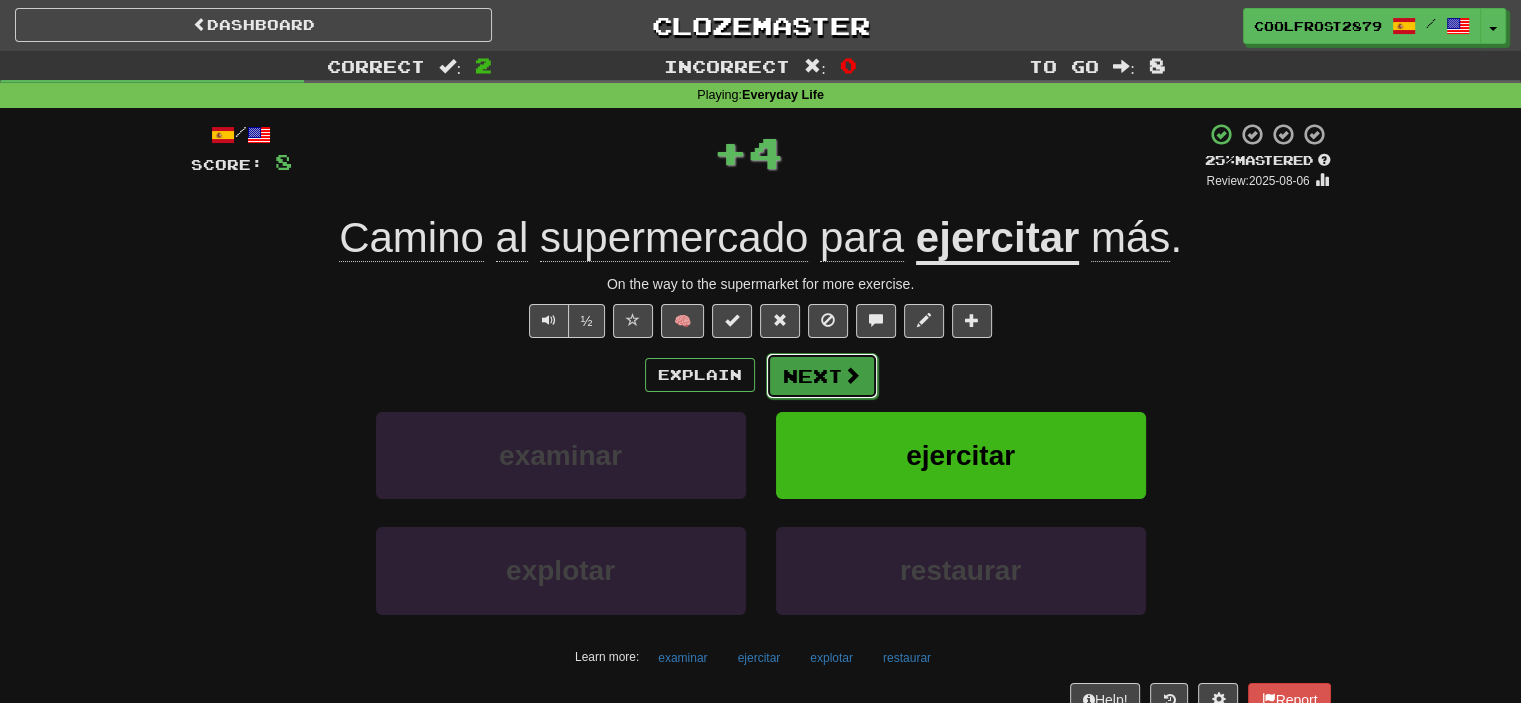click on "Next" at bounding box center [822, 376] 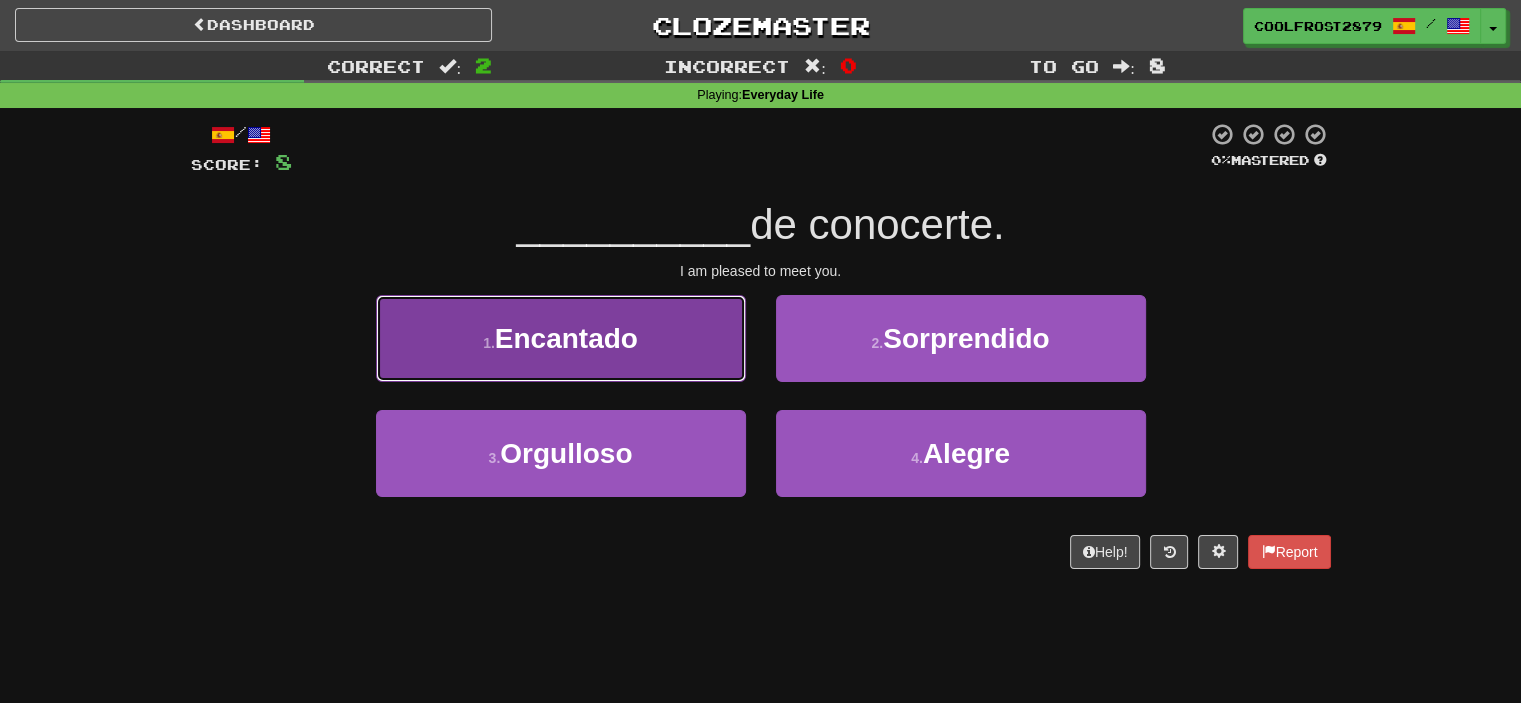 click on "Encantado" at bounding box center [566, 338] 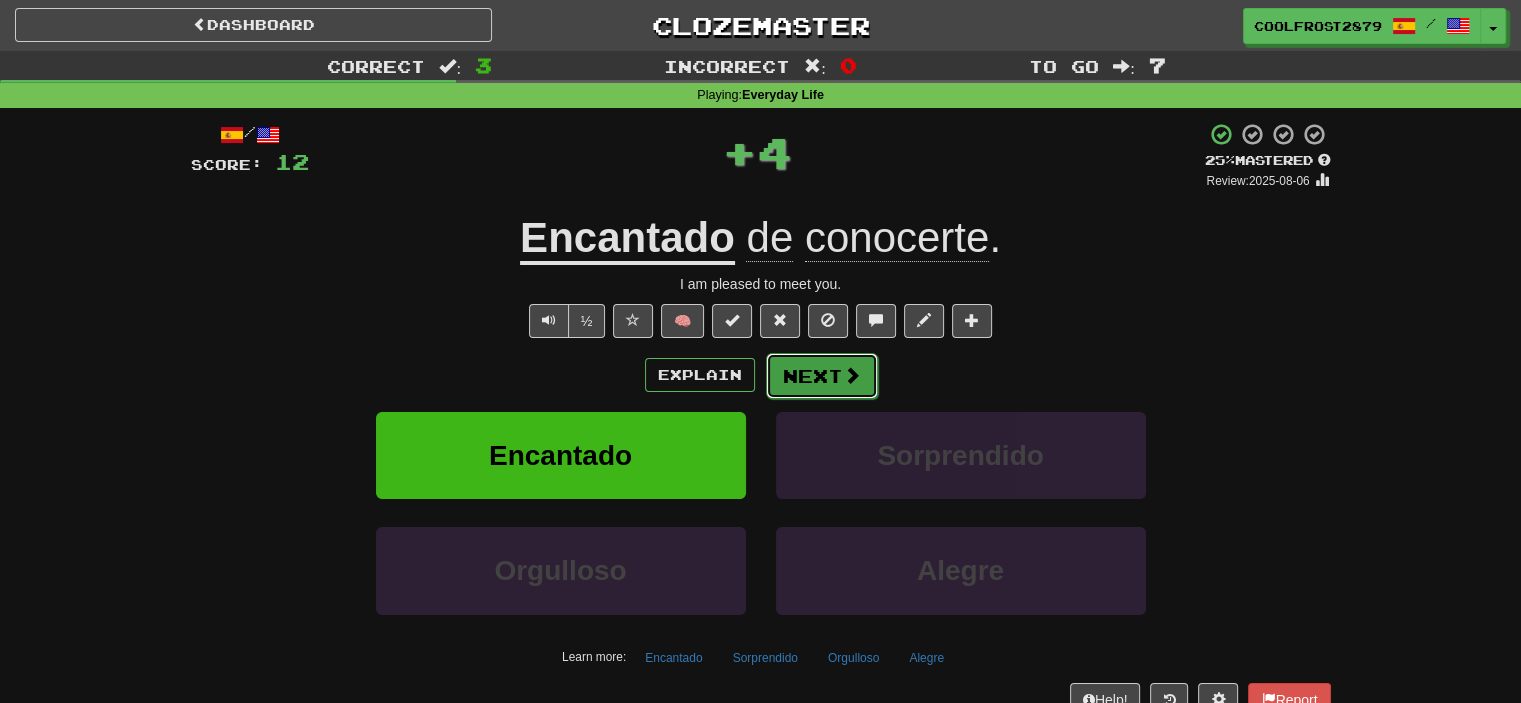click on "Next" at bounding box center [822, 376] 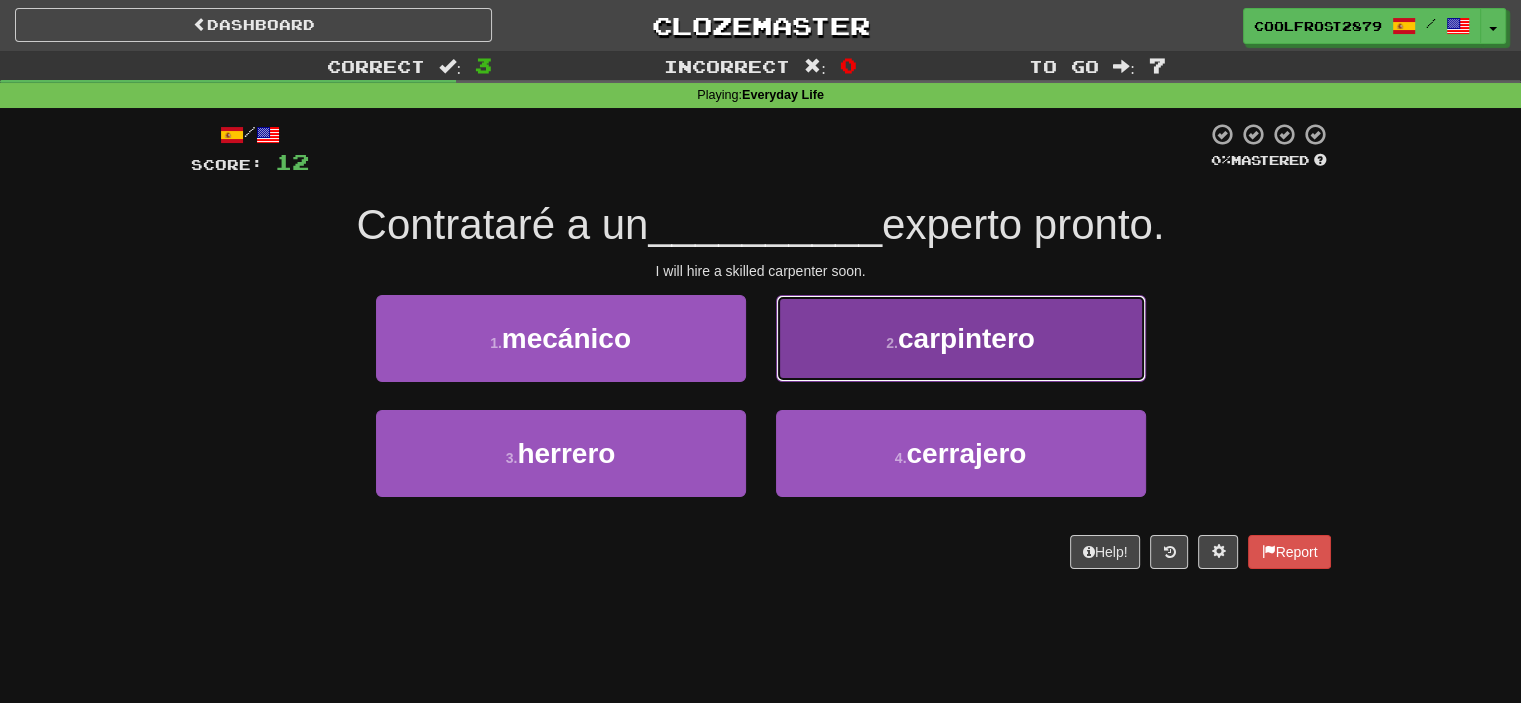 click on "2 ." at bounding box center [892, 343] 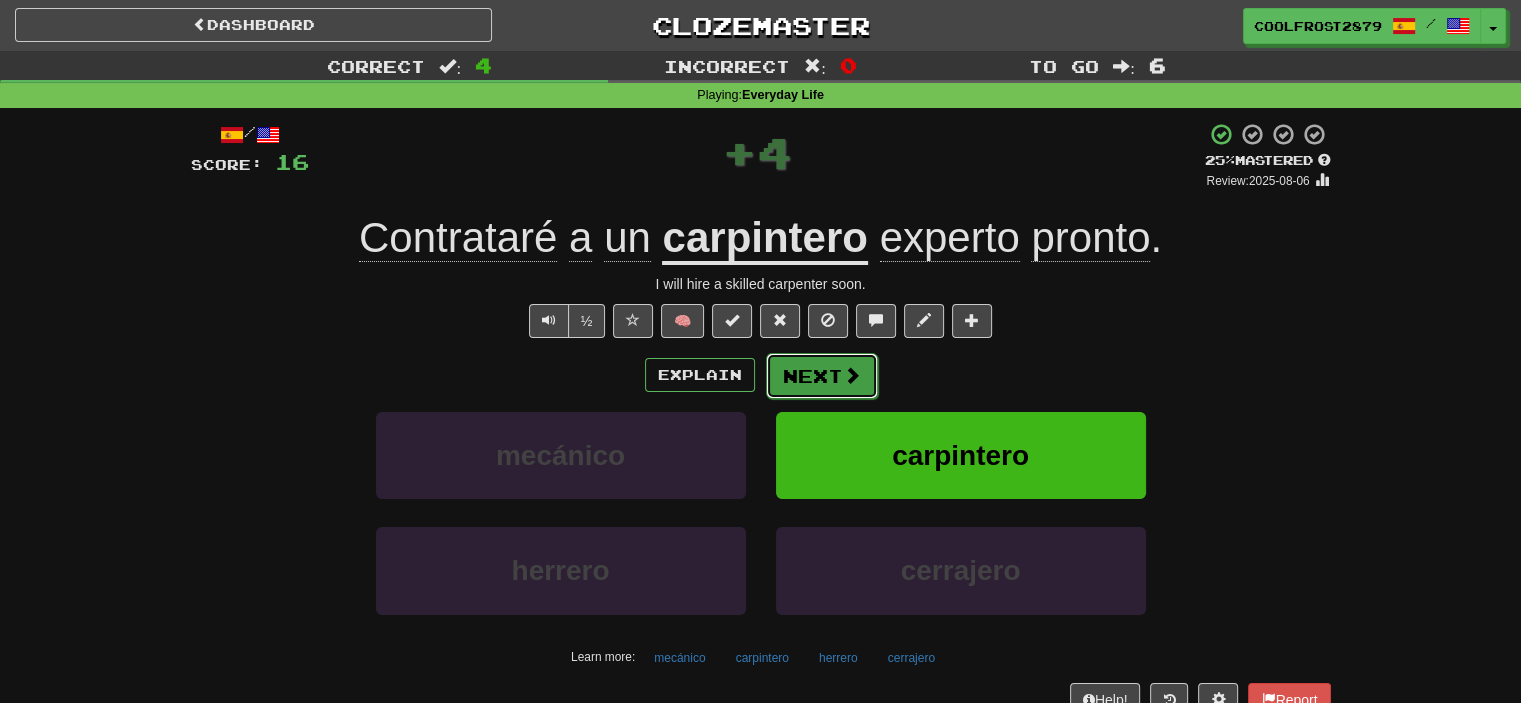 click on "Next" at bounding box center (822, 376) 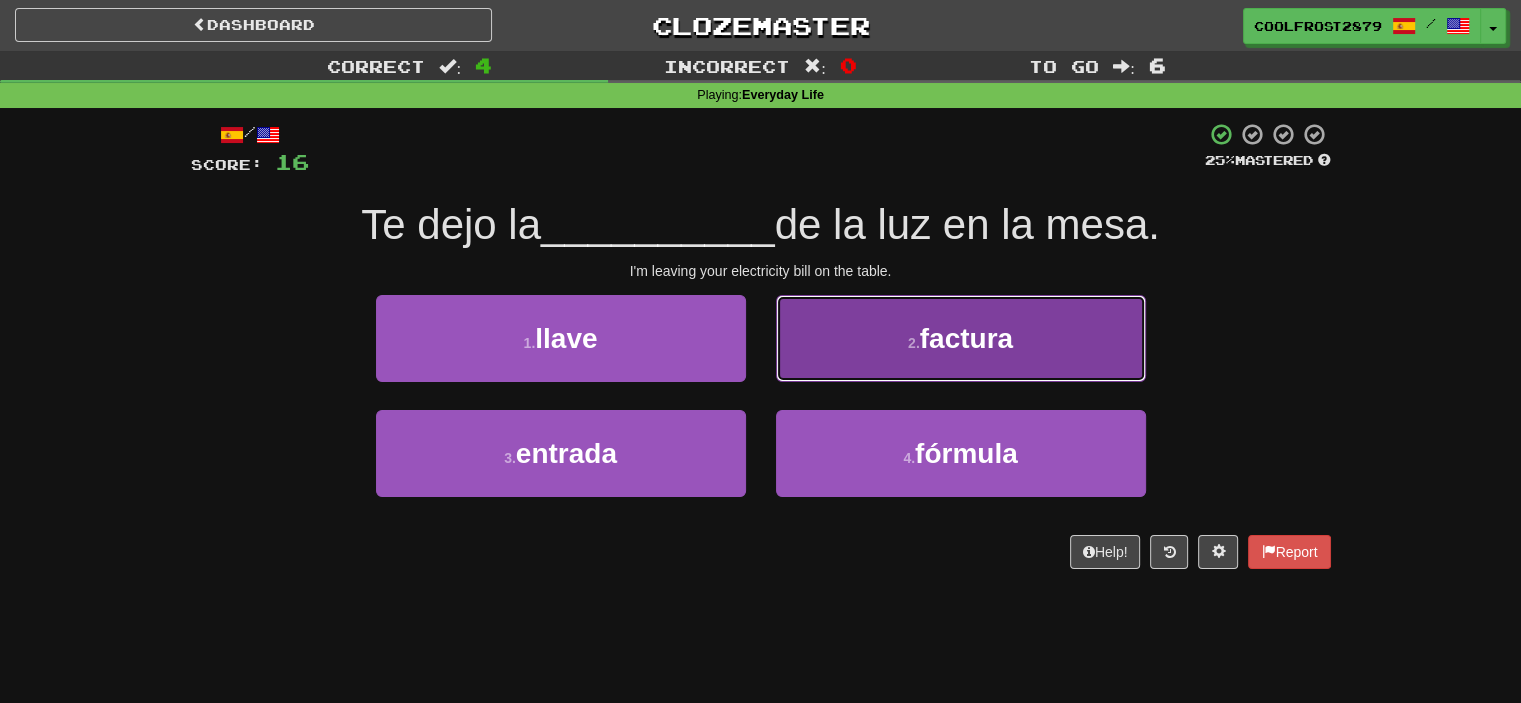 click on "2 ." at bounding box center [914, 343] 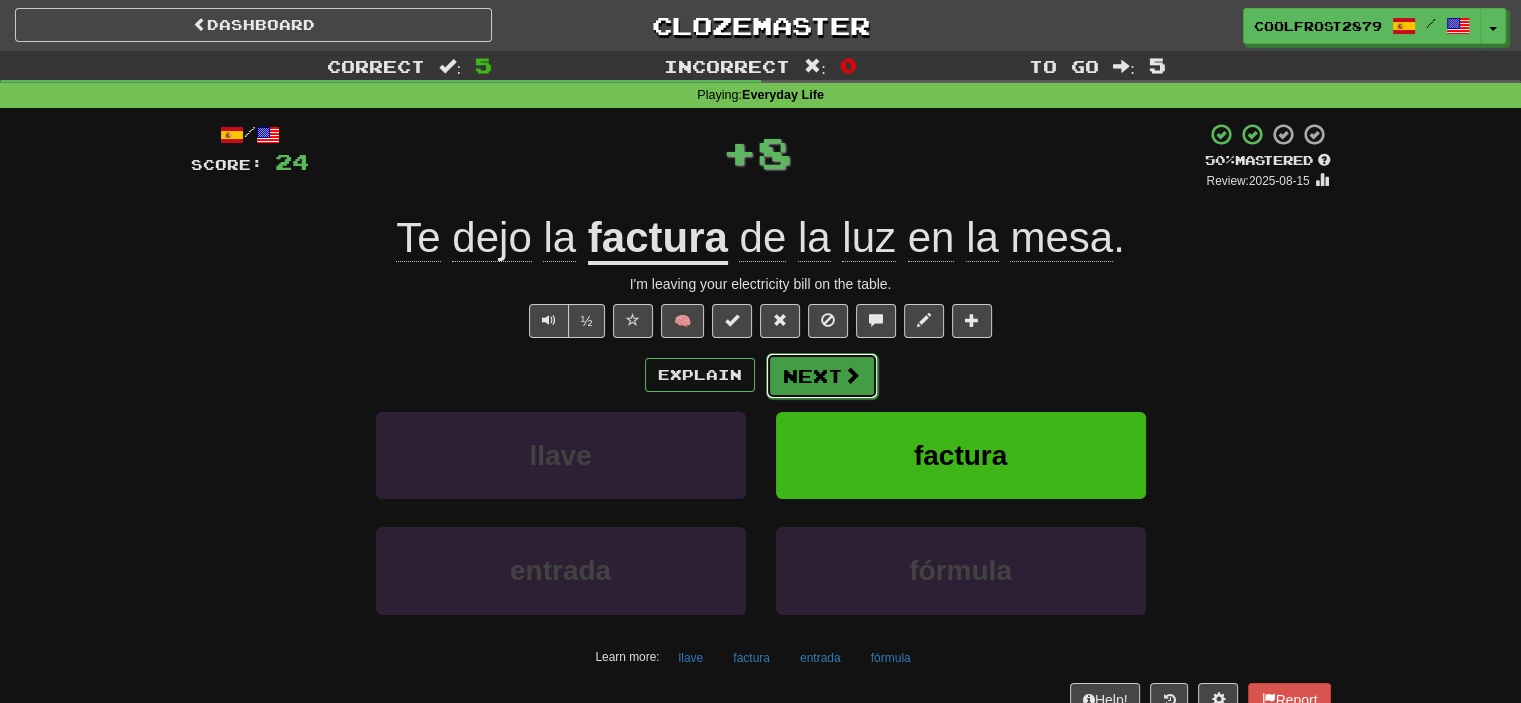 click on "Next" at bounding box center (822, 376) 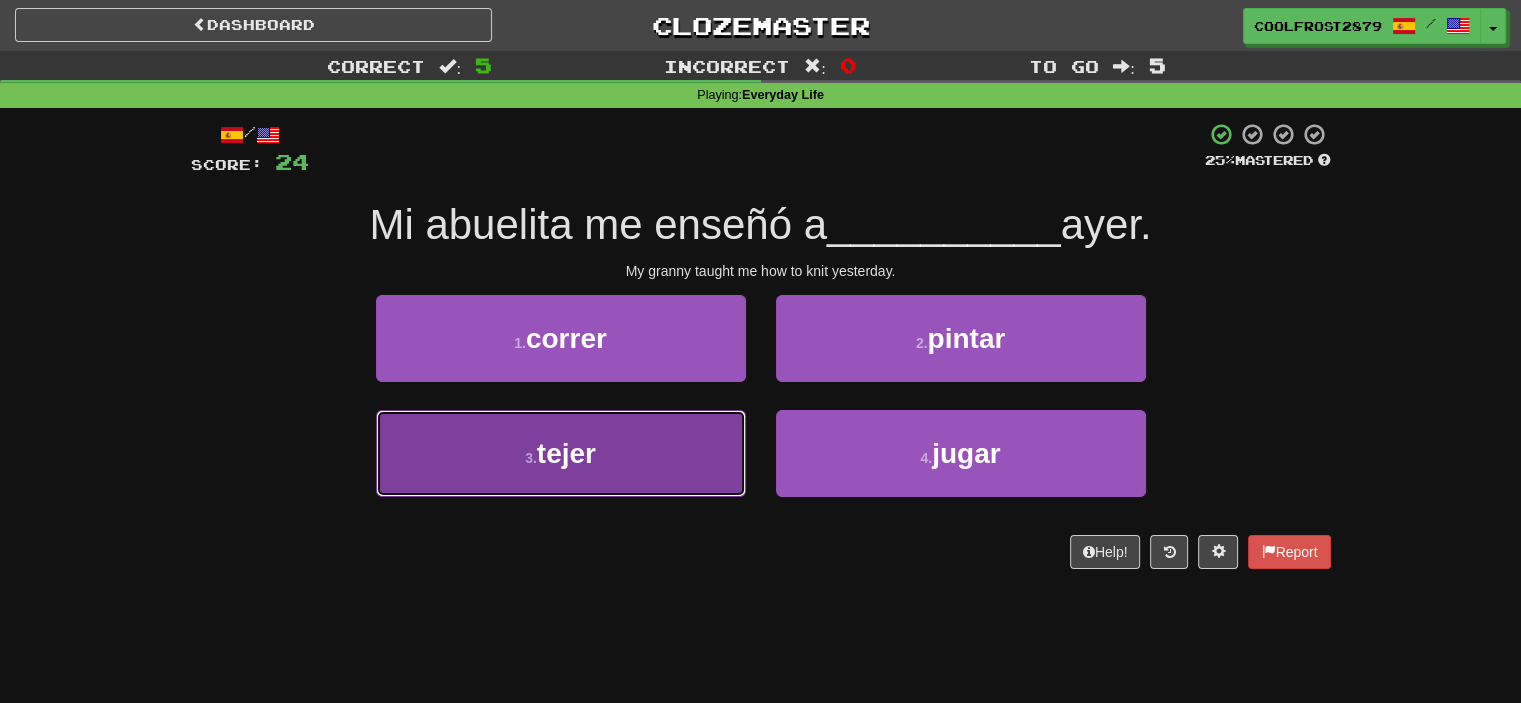 click on "3 .  tejer" at bounding box center [561, 453] 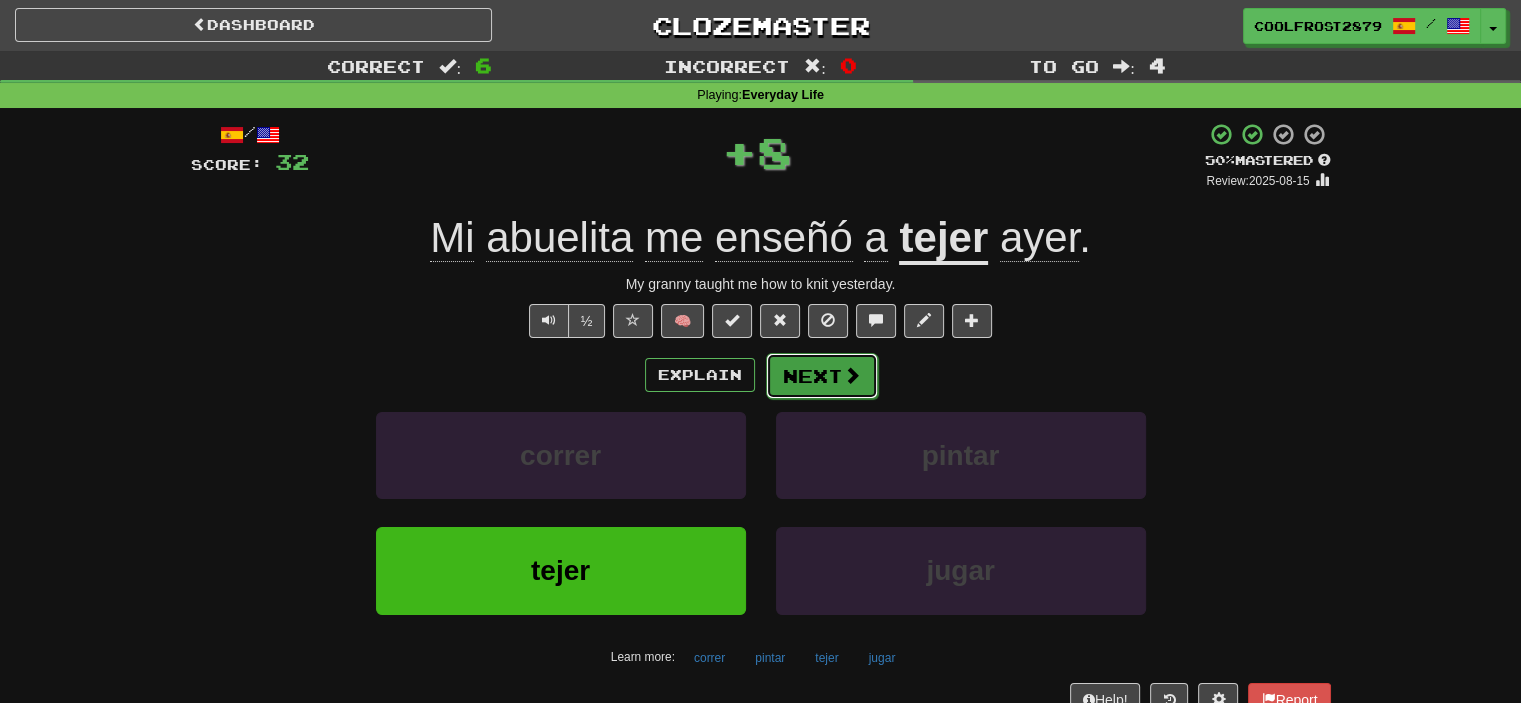 click on "Next" at bounding box center [822, 376] 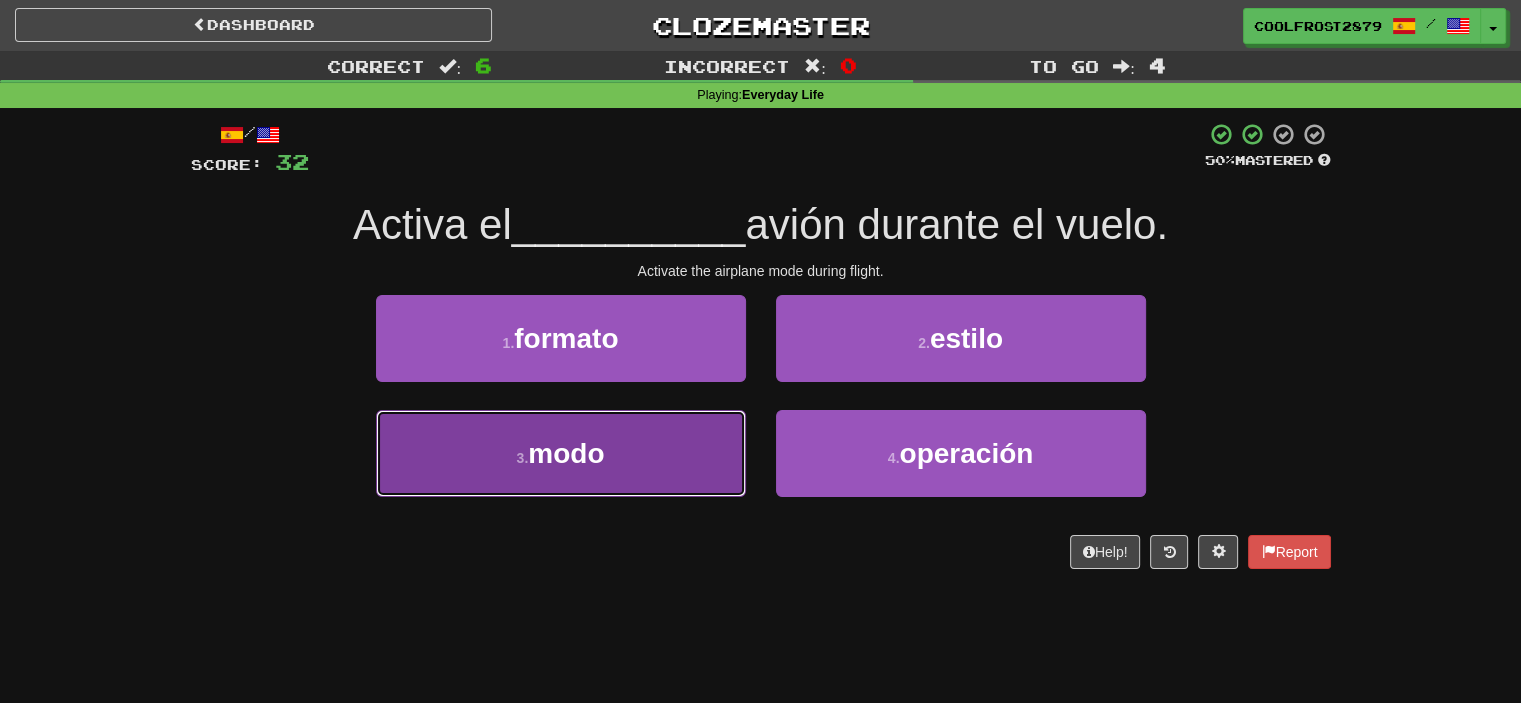 click on "3 .  modo" at bounding box center [561, 453] 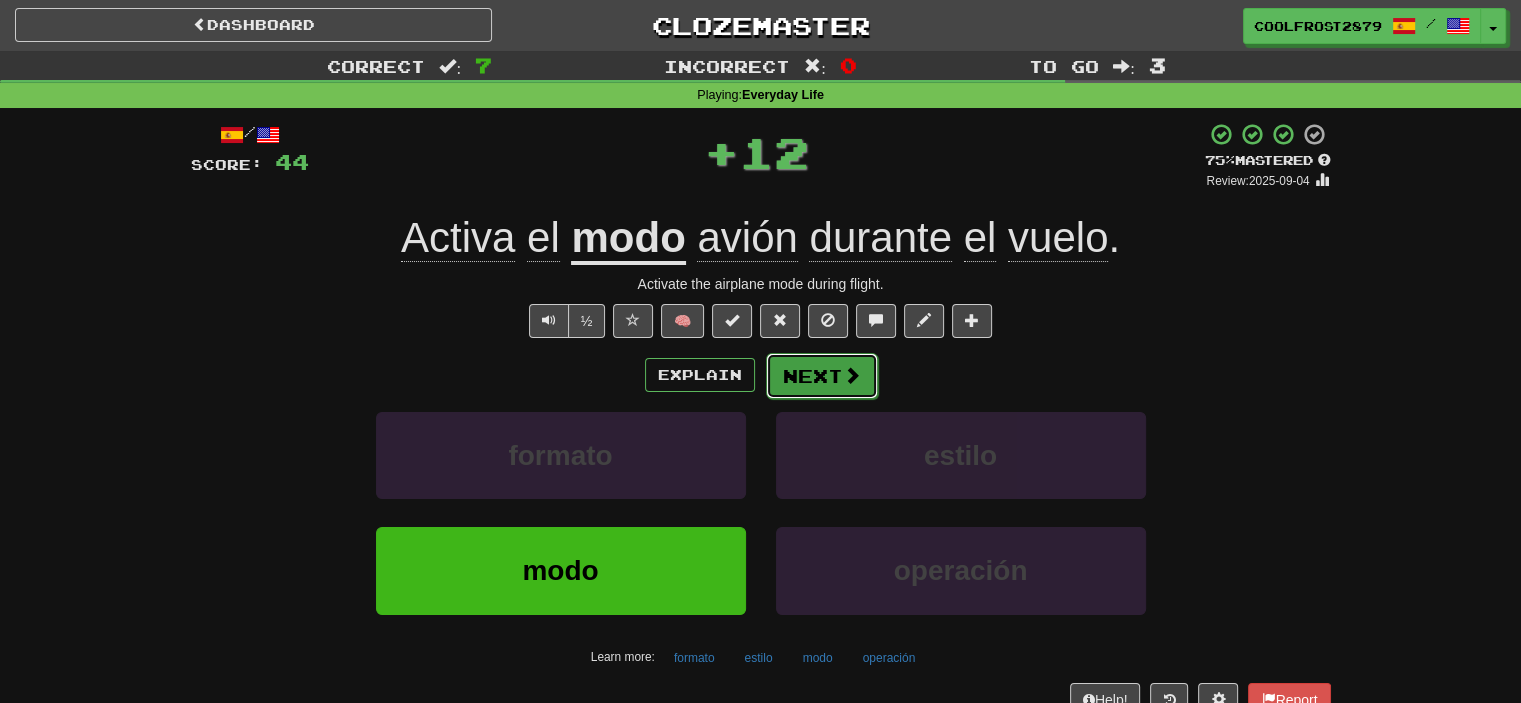 click on "Next" at bounding box center [822, 376] 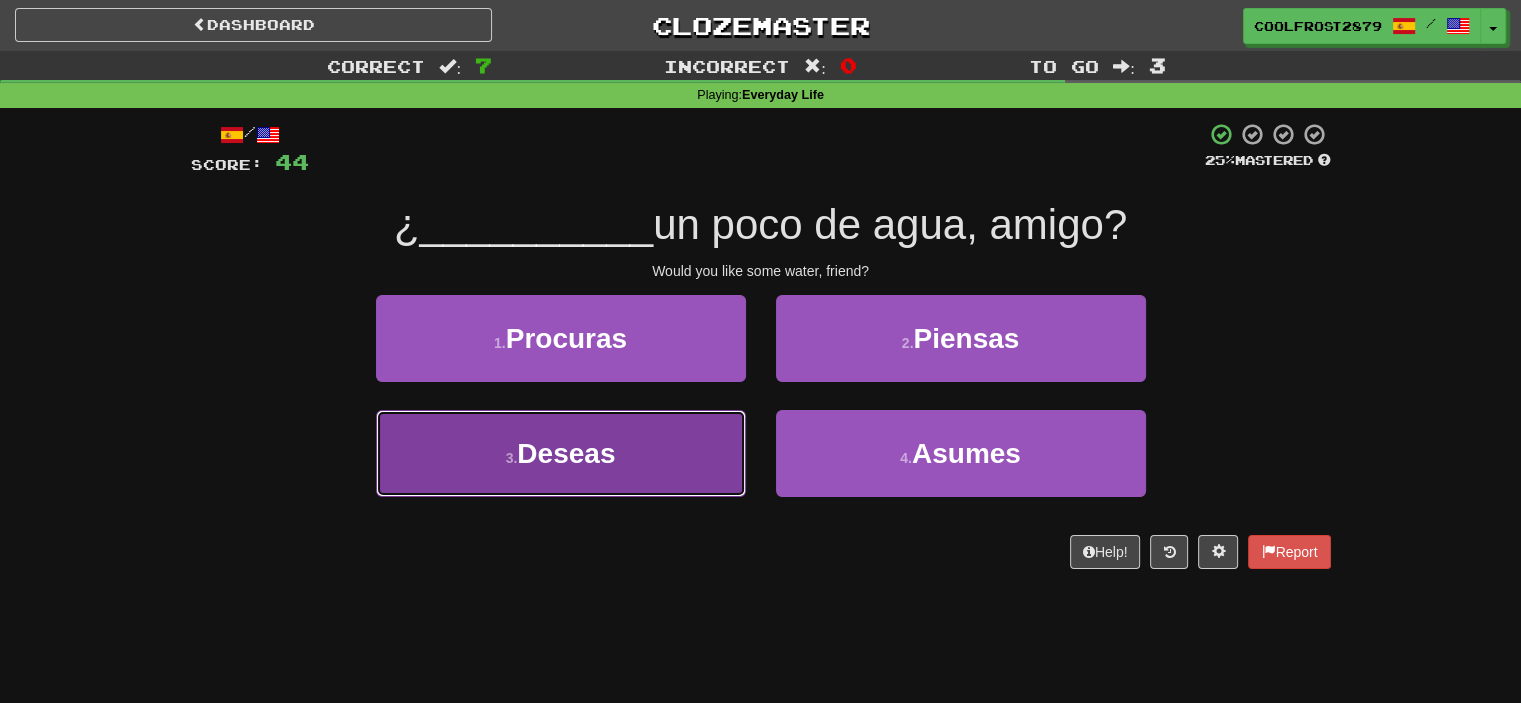 click on "Deseas" at bounding box center [566, 453] 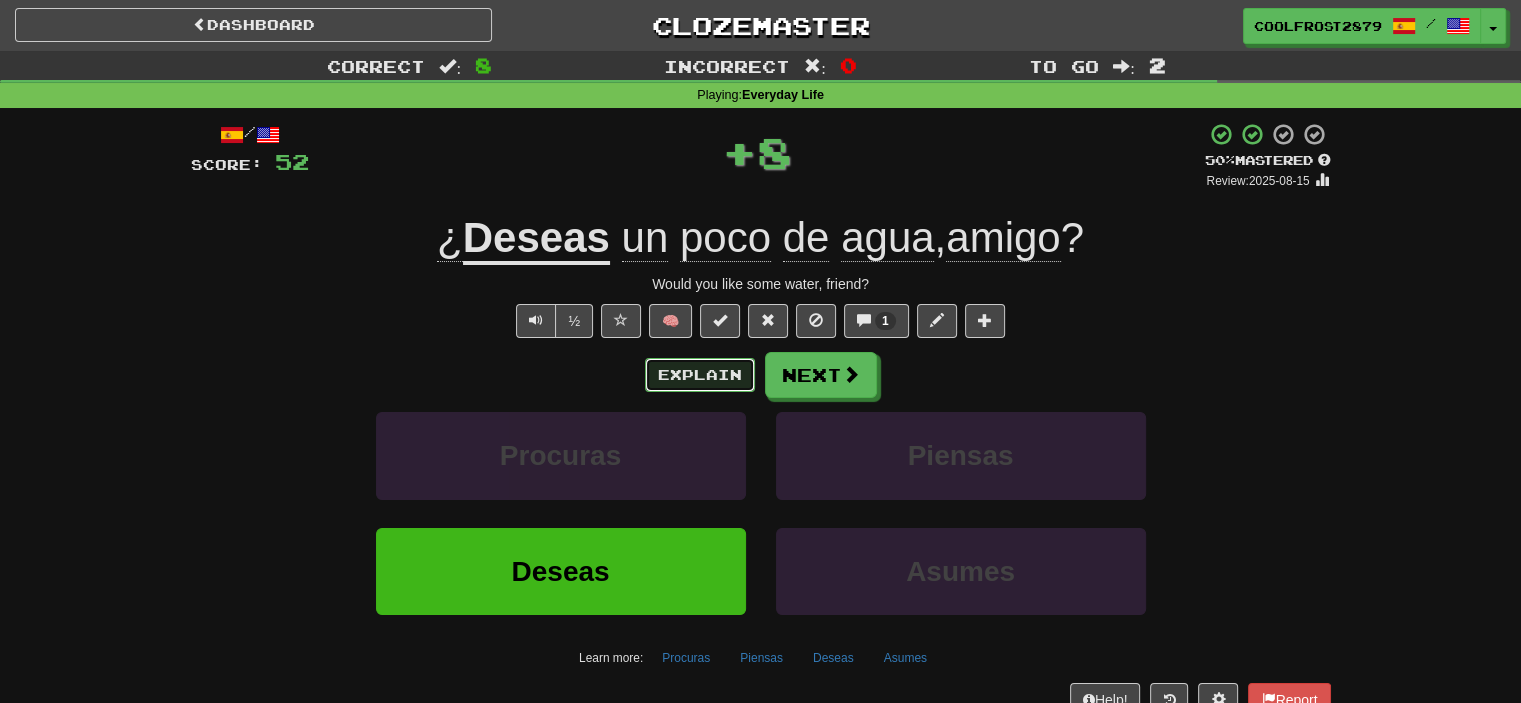 click on "Explain" at bounding box center (700, 375) 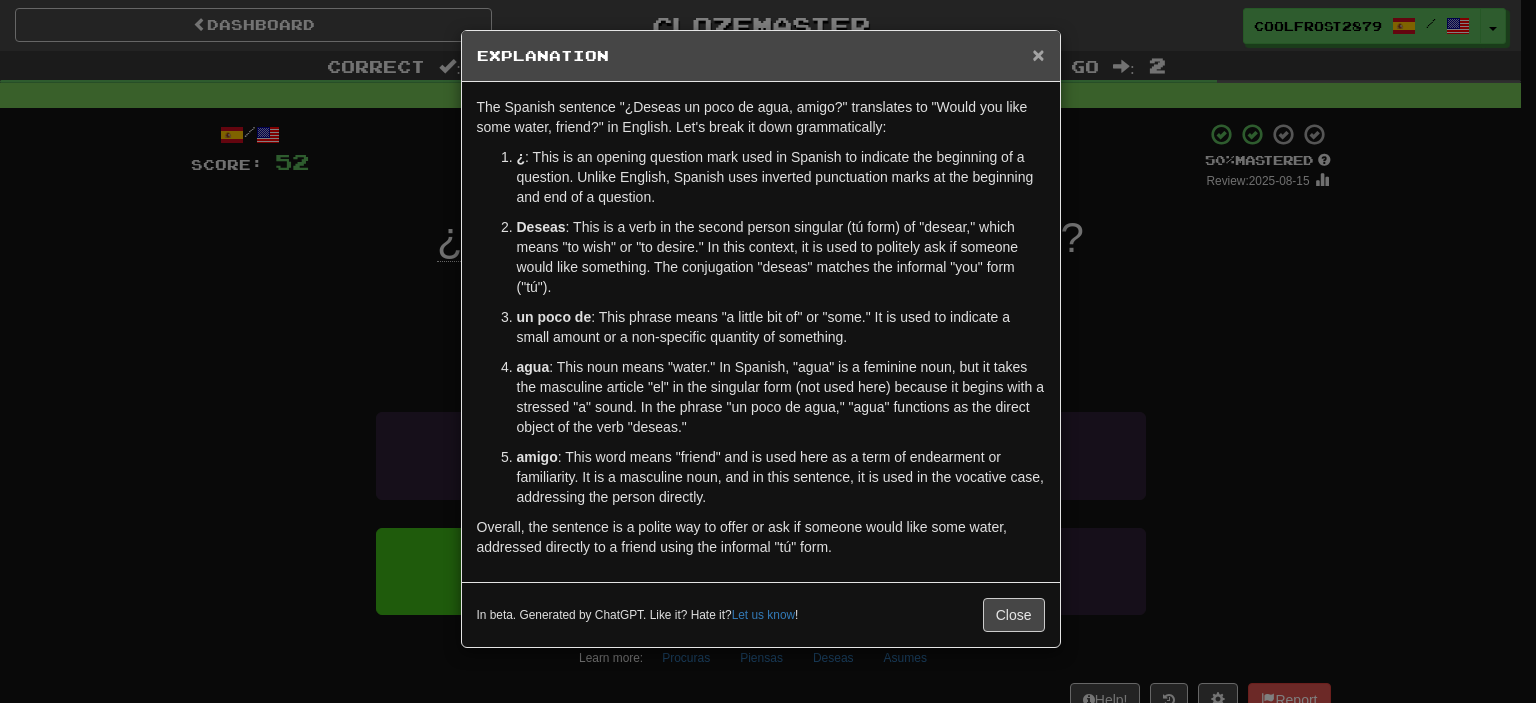 click on "×" at bounding box center (1038, 54) 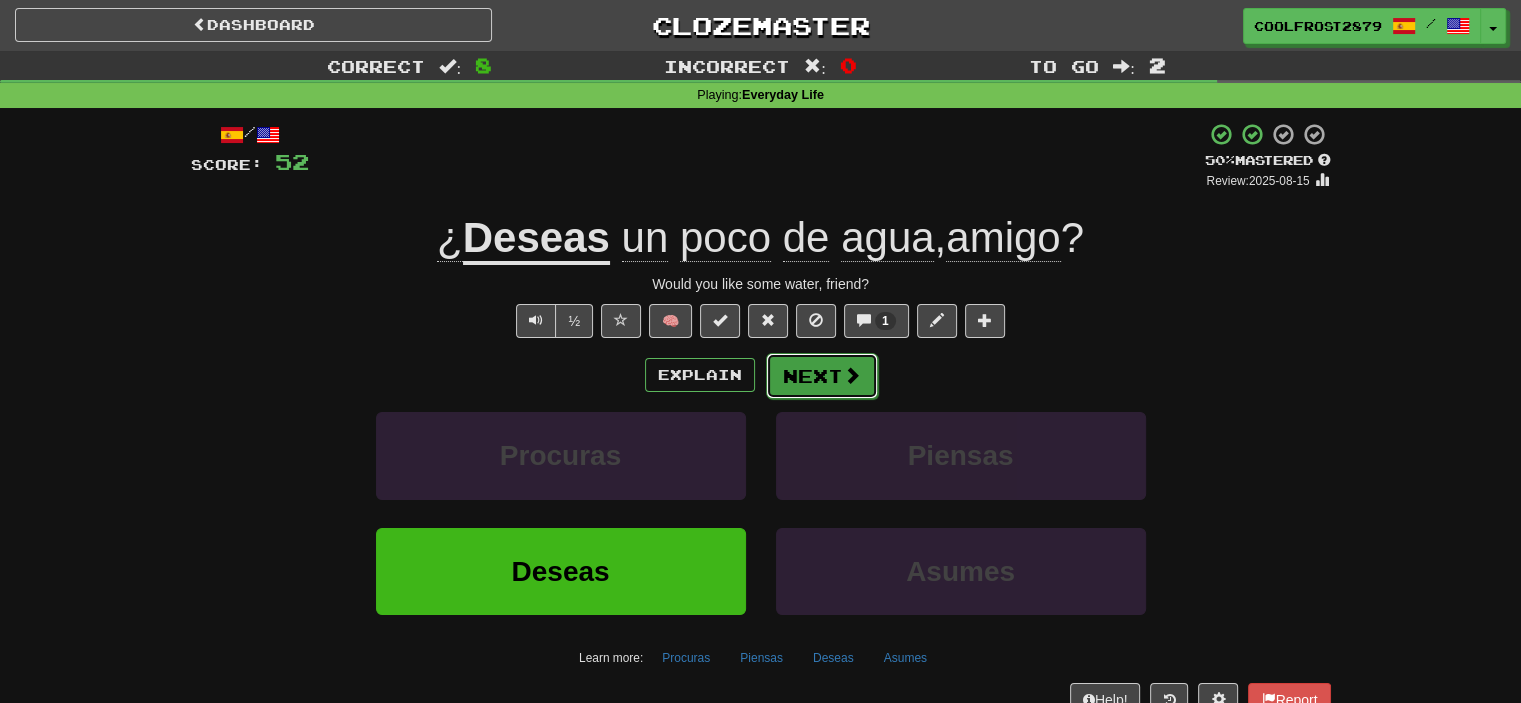 click on "Next" at bounding box center [822, 376] 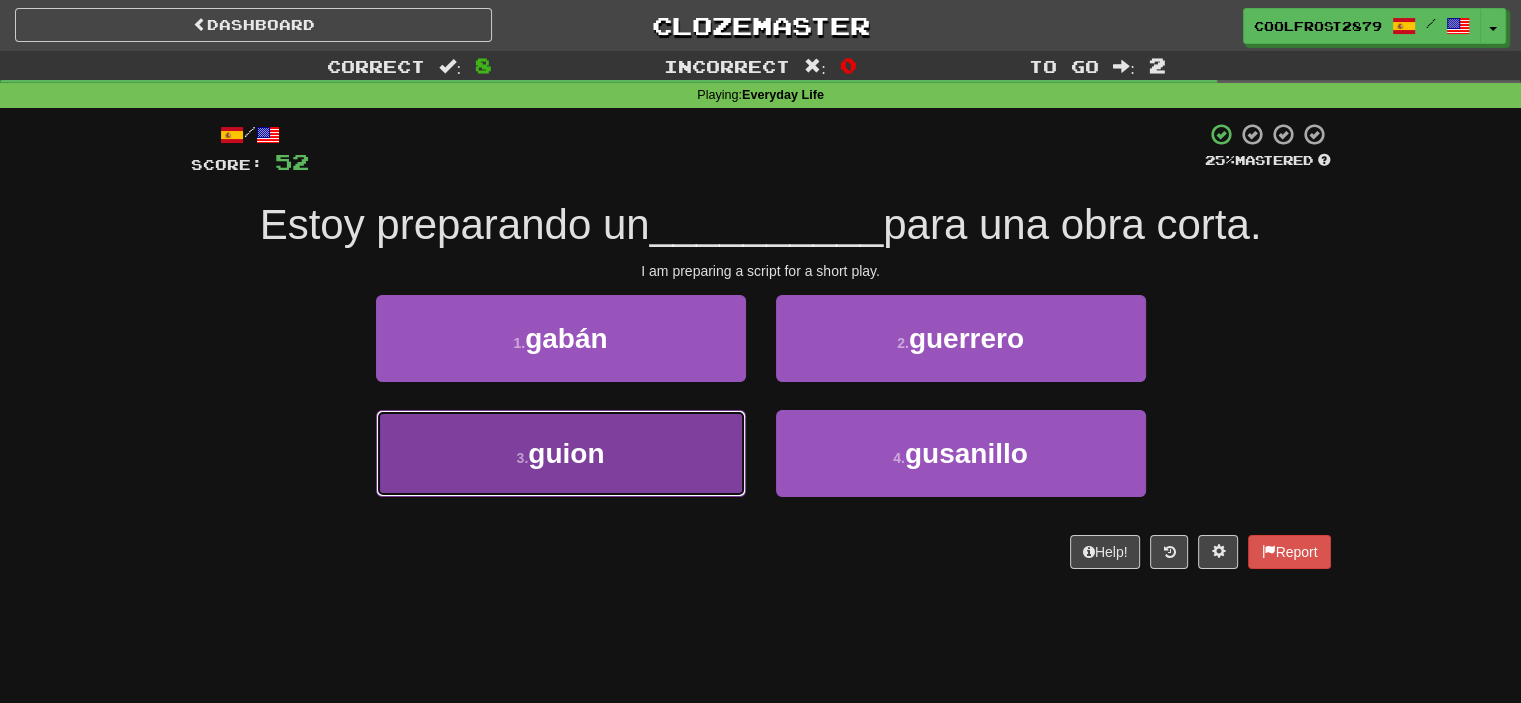 click on "3 .  guion" at bounding box center (561, 453) 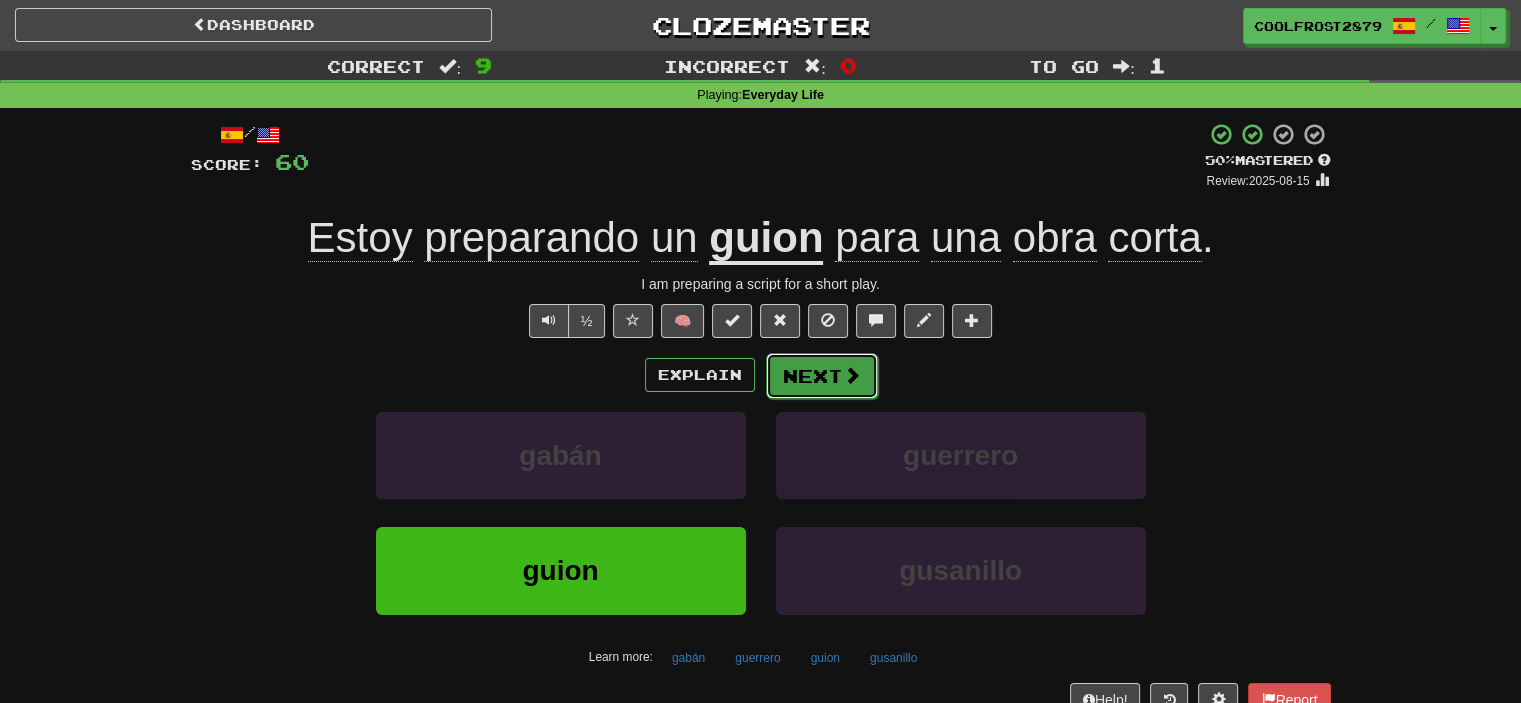click on "Next" at bounding box center (822, 376) 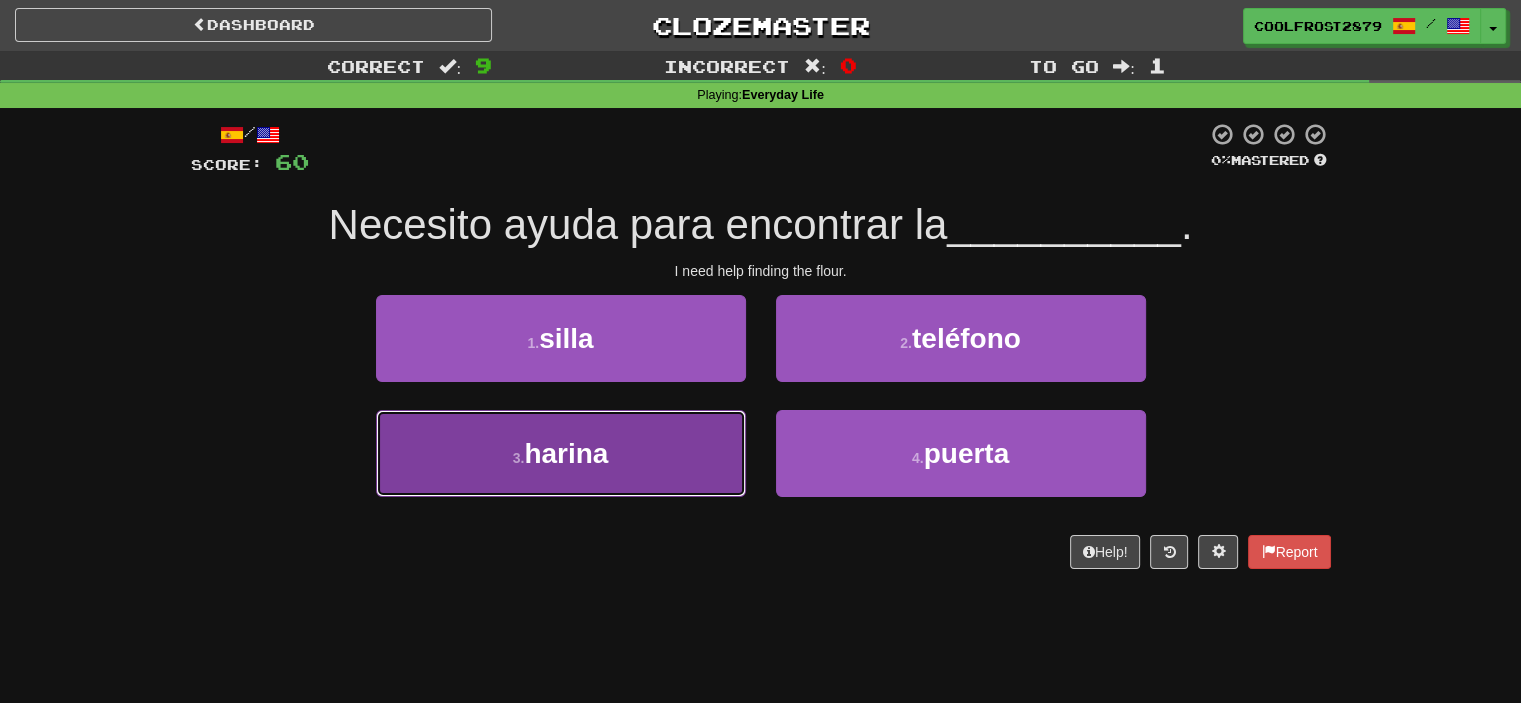 click on "3 .  harina" at bounding box center [561, 453] 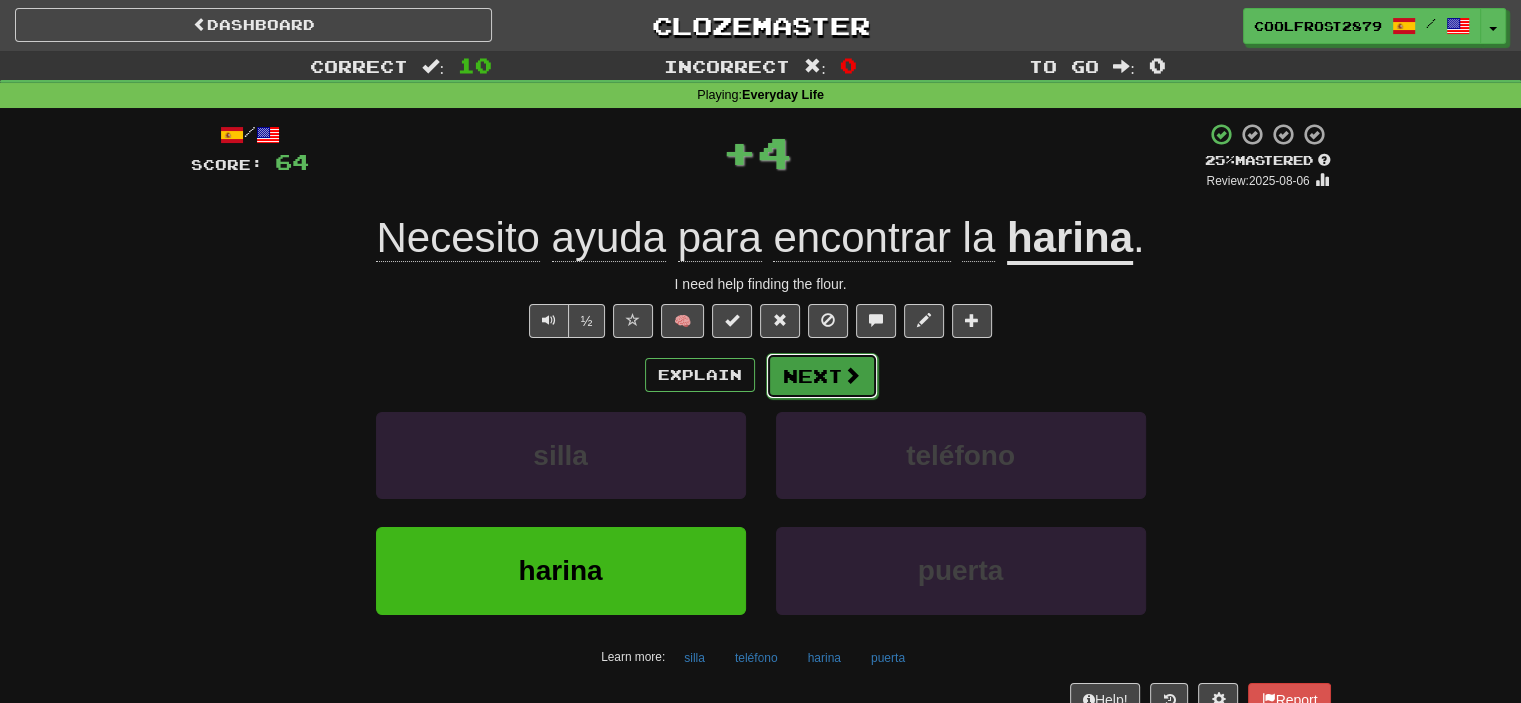 click at bounding box center (852, 375) 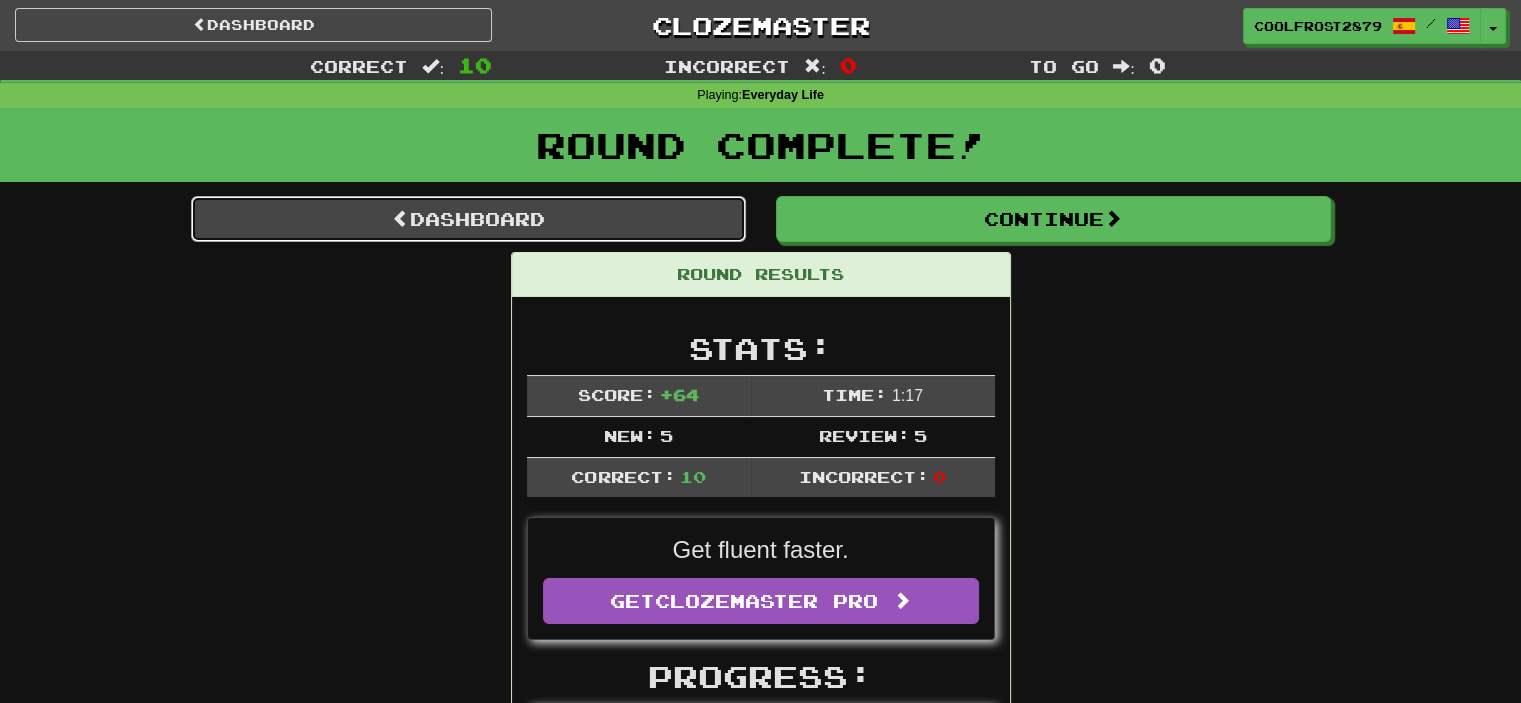 click on "Dashboard" at bounding box center (468, 219) 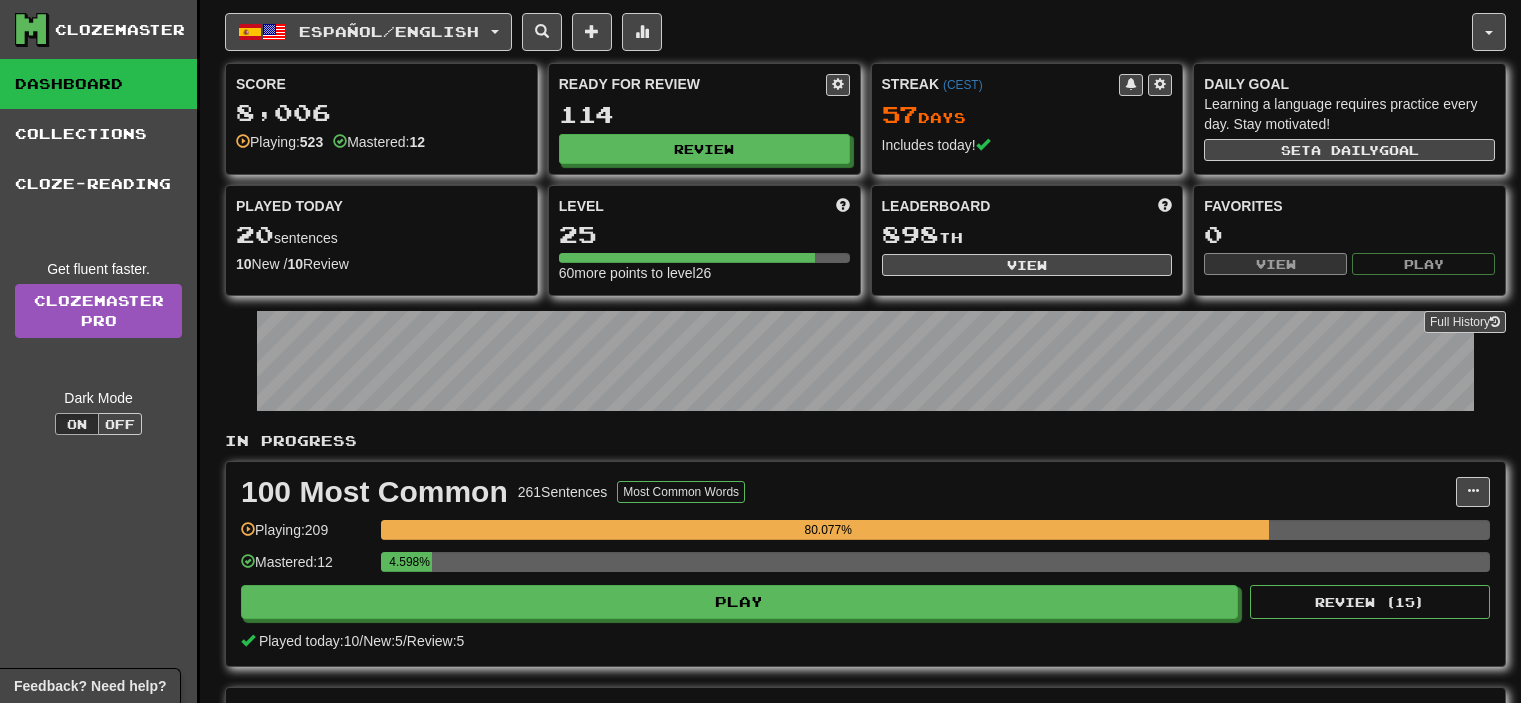 scroll, scrollTop: 0, scrollLeft: 0, axis: both 